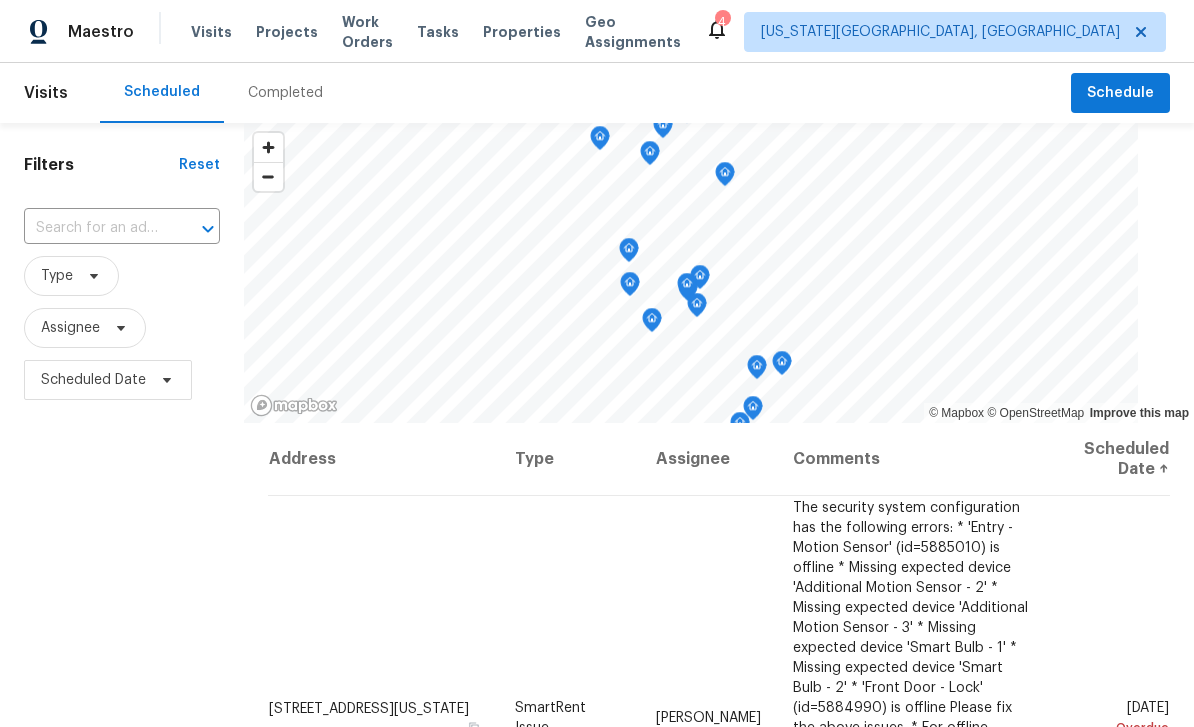 scroll, scrollTop: 0, scrollLeft: 0, axis: both 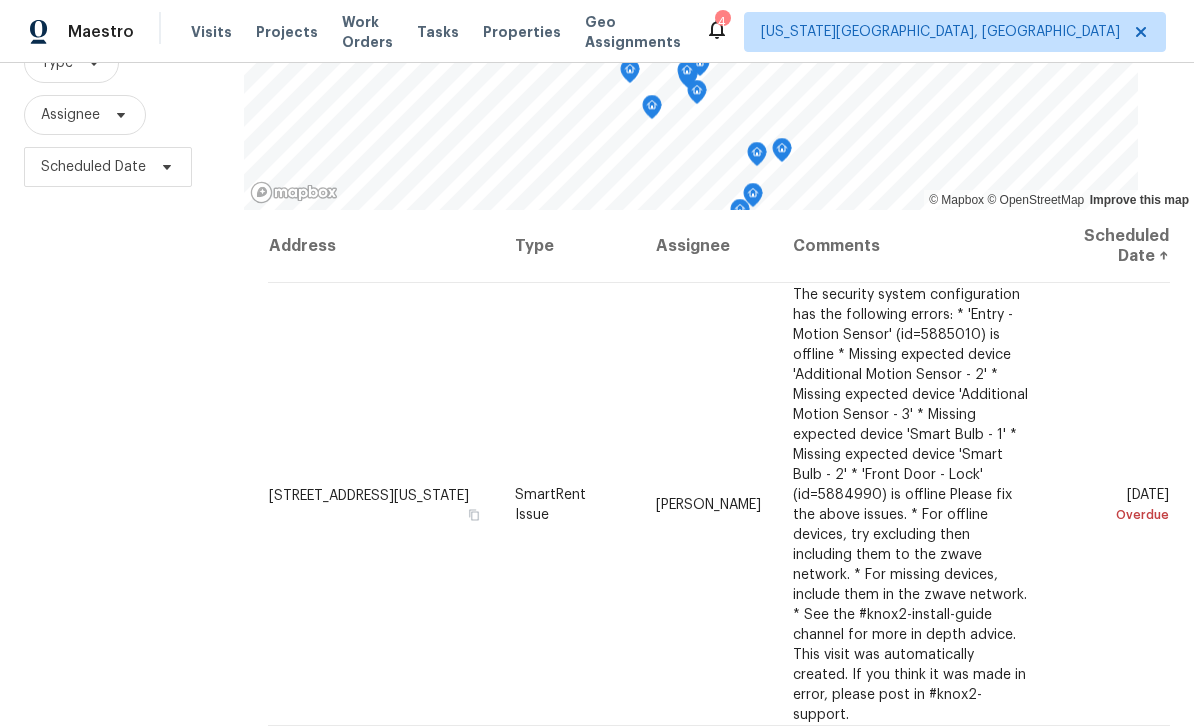 click 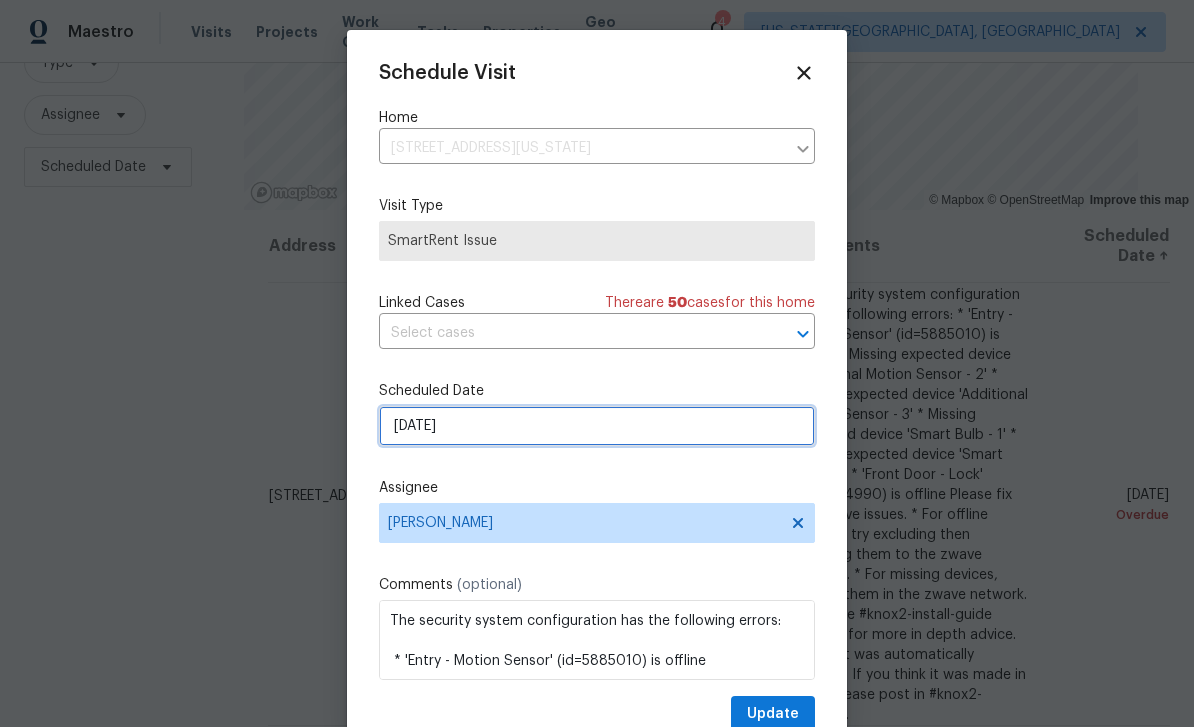 click on "7/17/2025" at bounding box center (597, 426) 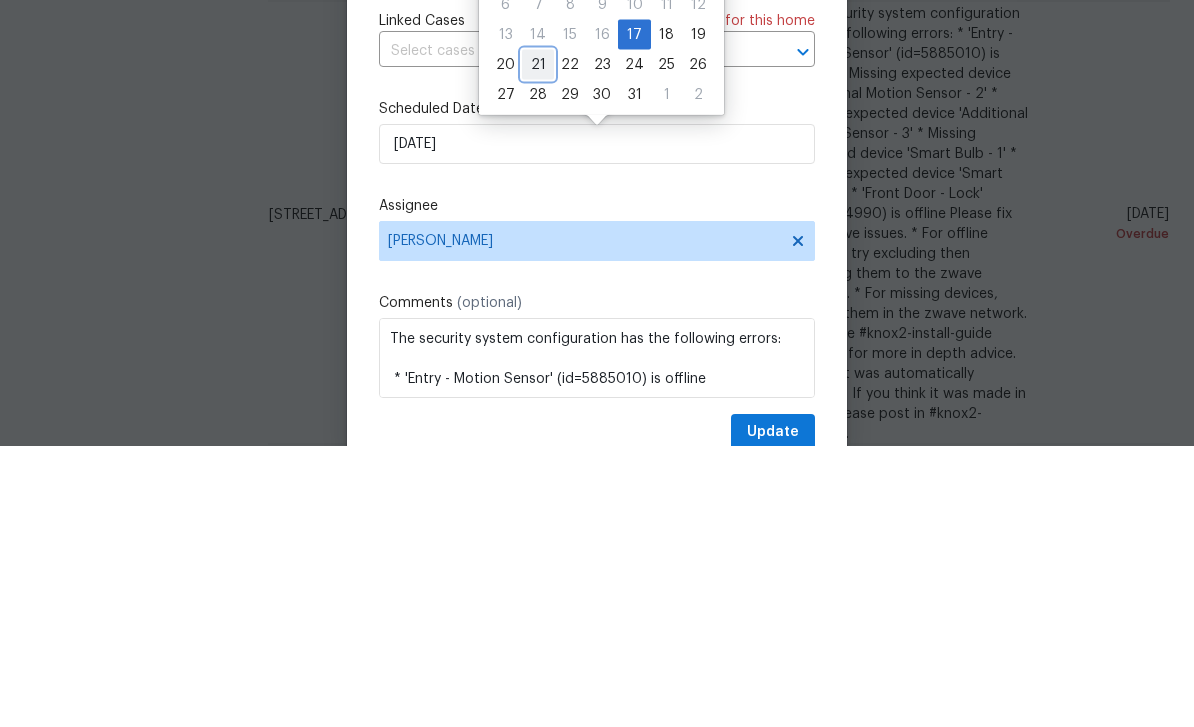 click on "21" at bounding box center (538, 346) 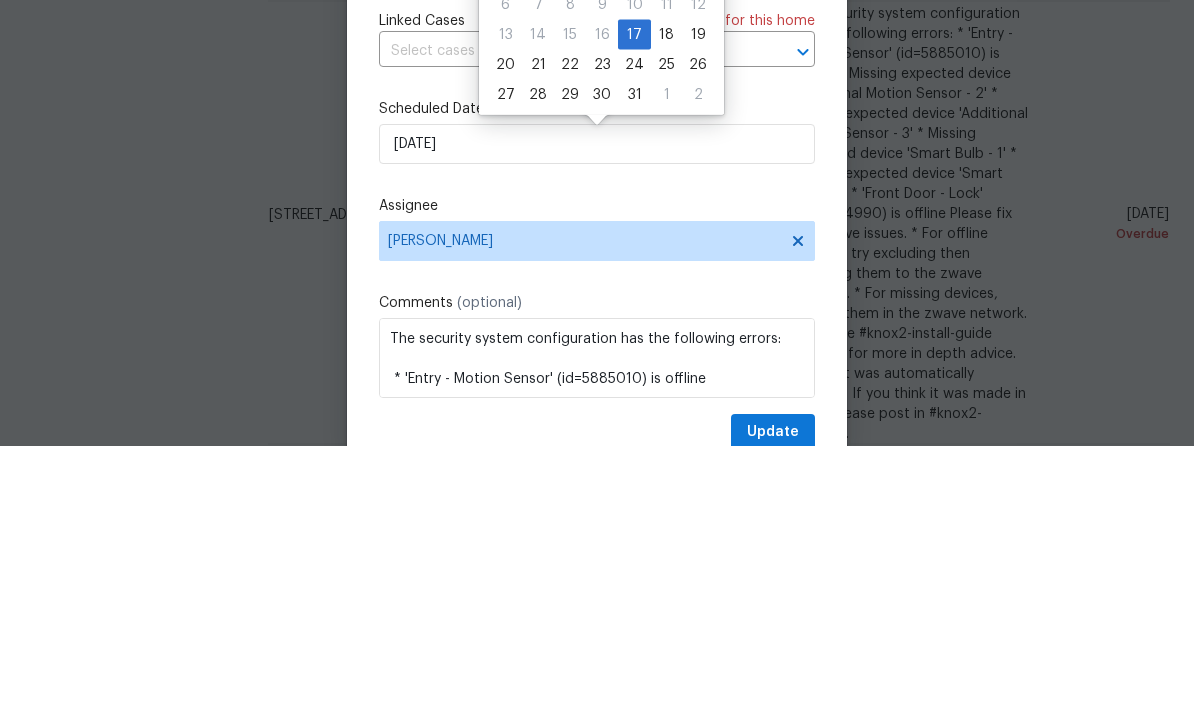 scroll, scrollTop: 64, scrollLeft: 0, axis: vertical 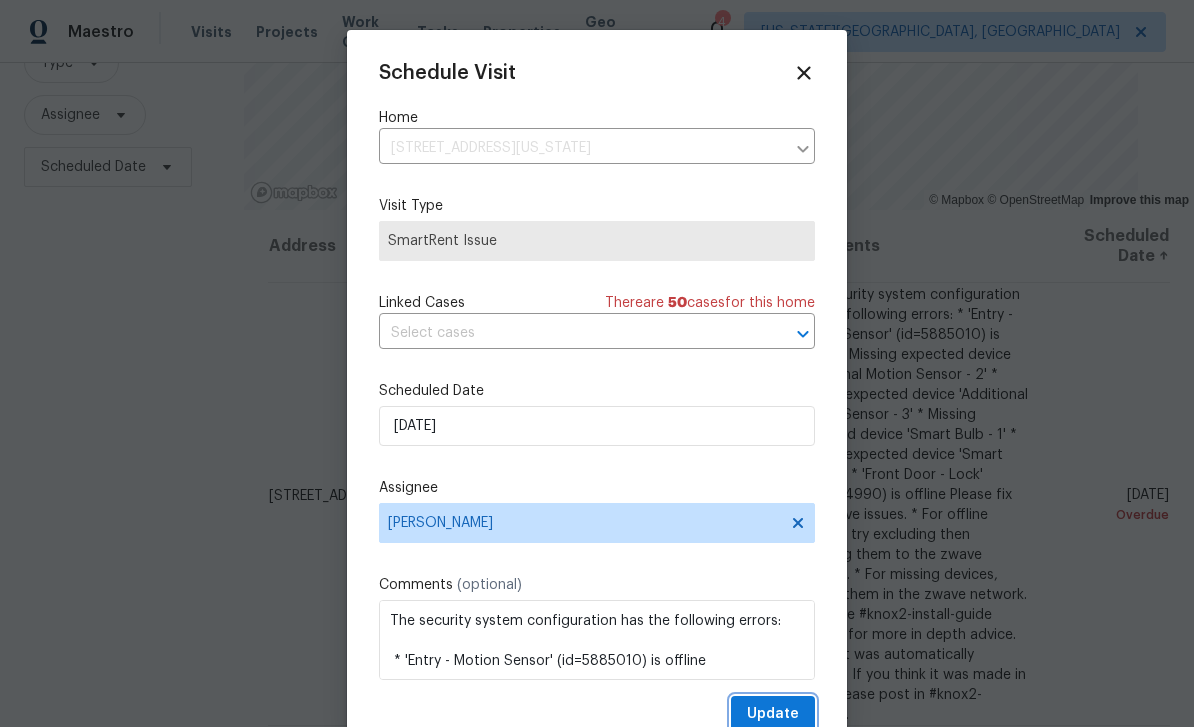 click on "Update" at bounding box center [773, 714] 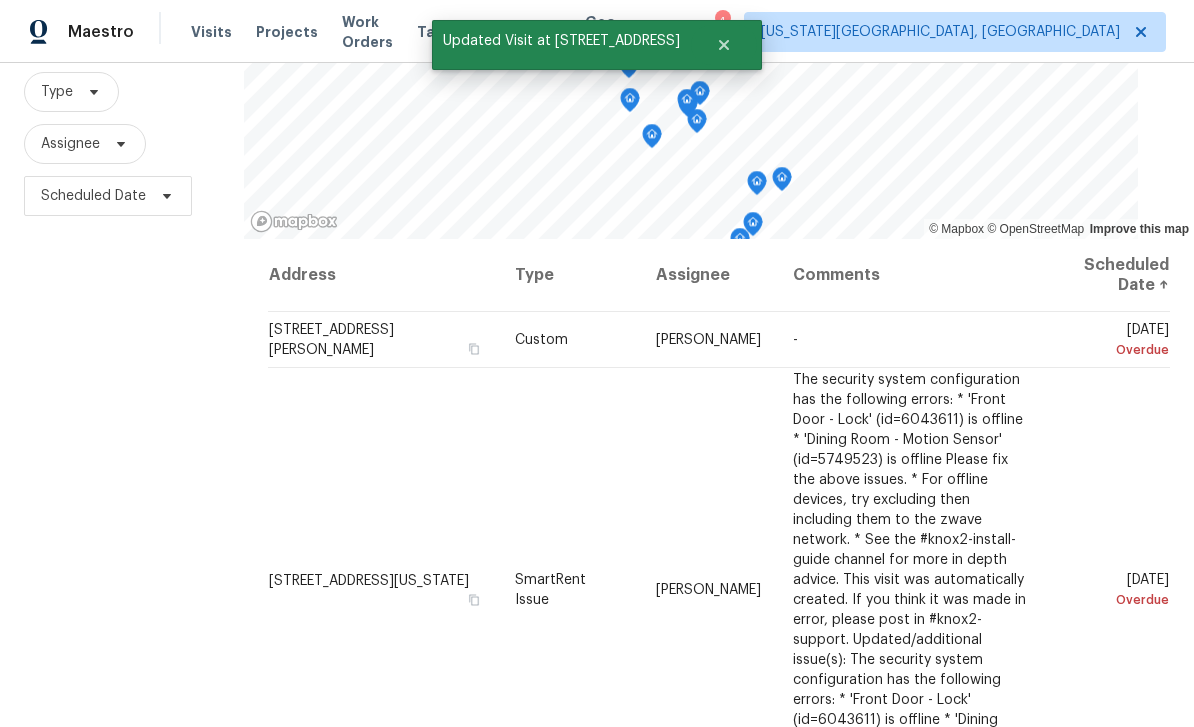 scroll, scrollTop: 164, scrollLeft: 0, axis: vertical 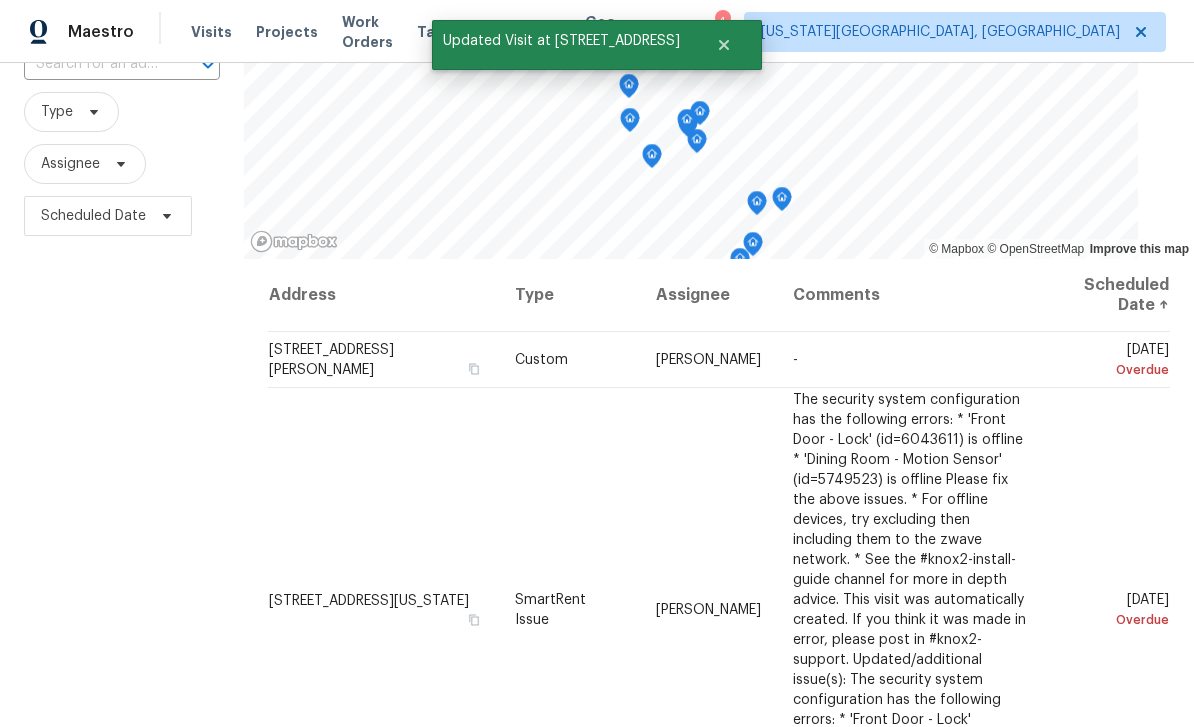 click 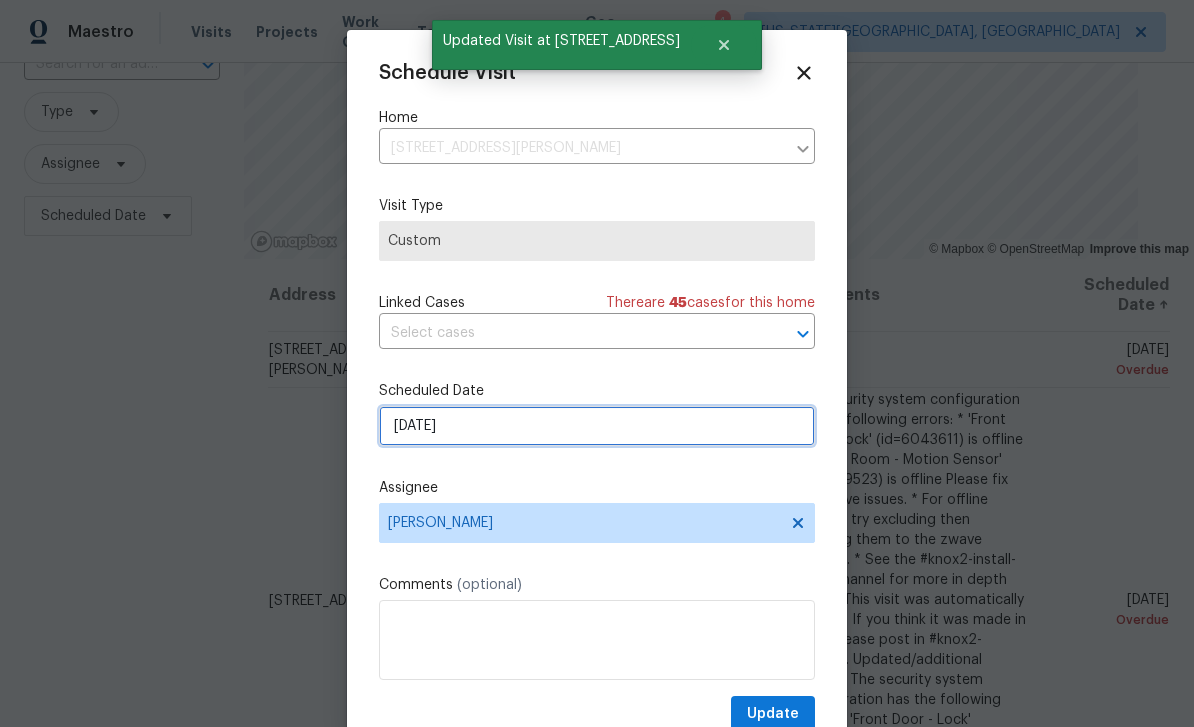 click on "[DATE]" at bounding box center (597, 426) 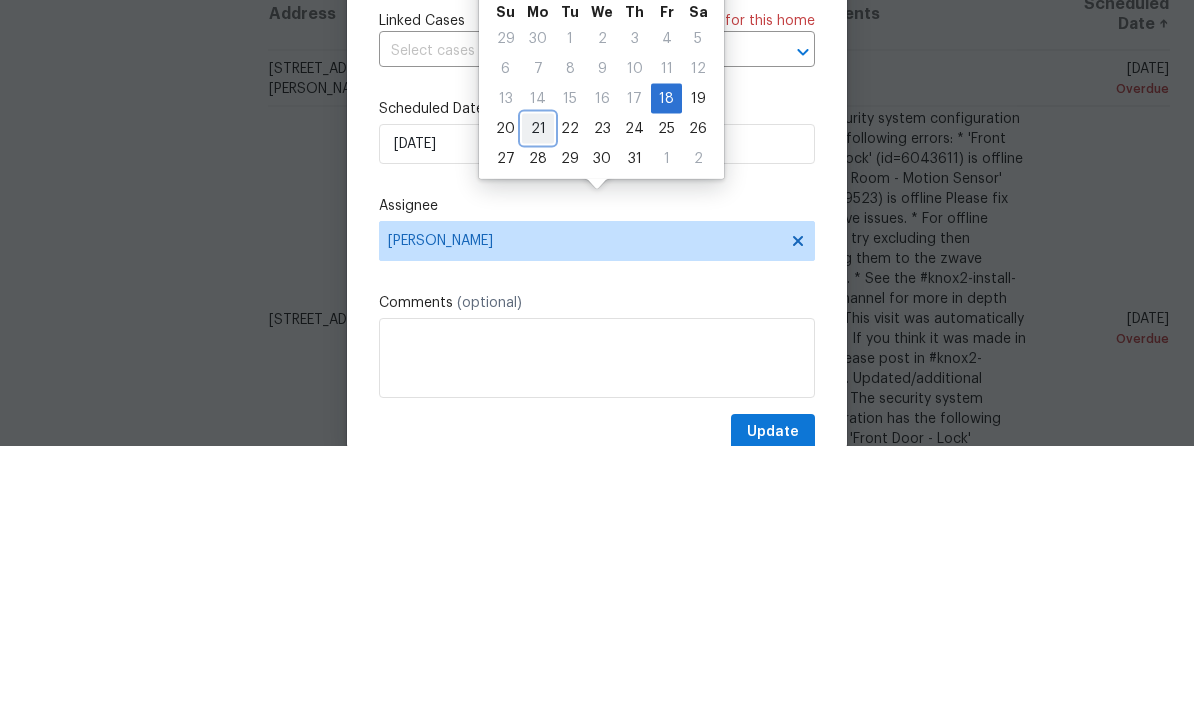 click on "21" at bounding box center [538, 410] 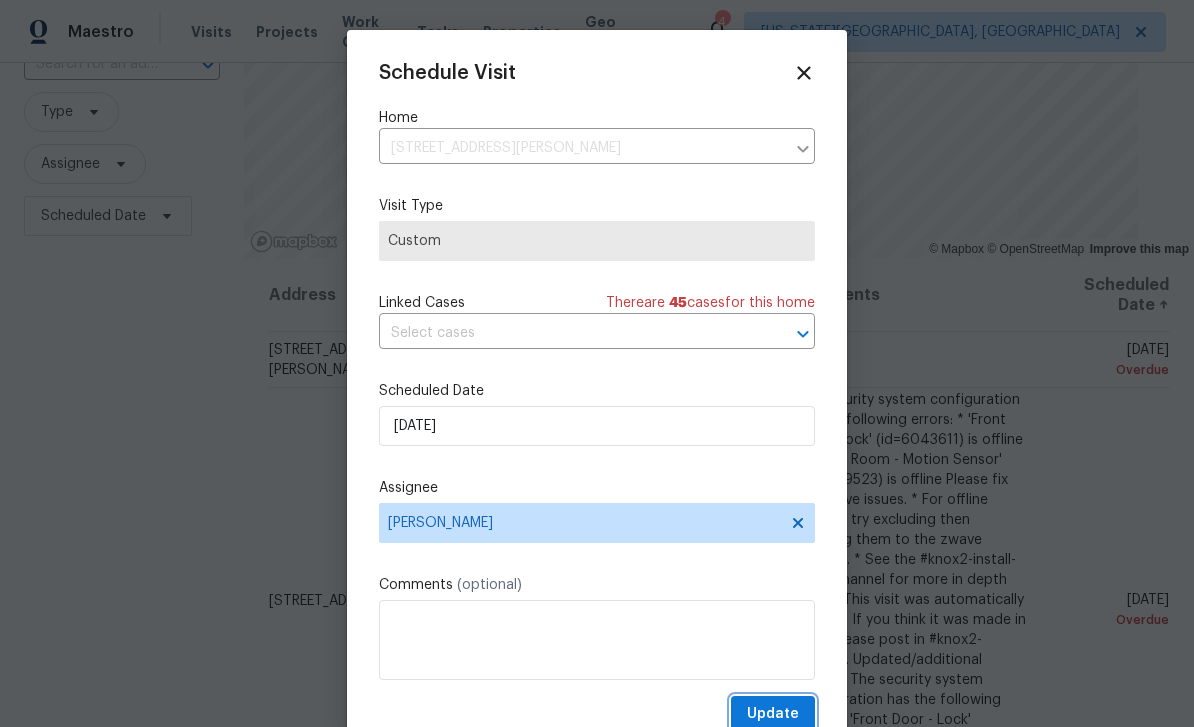 click on "Update" at bounding box center [773, 714] 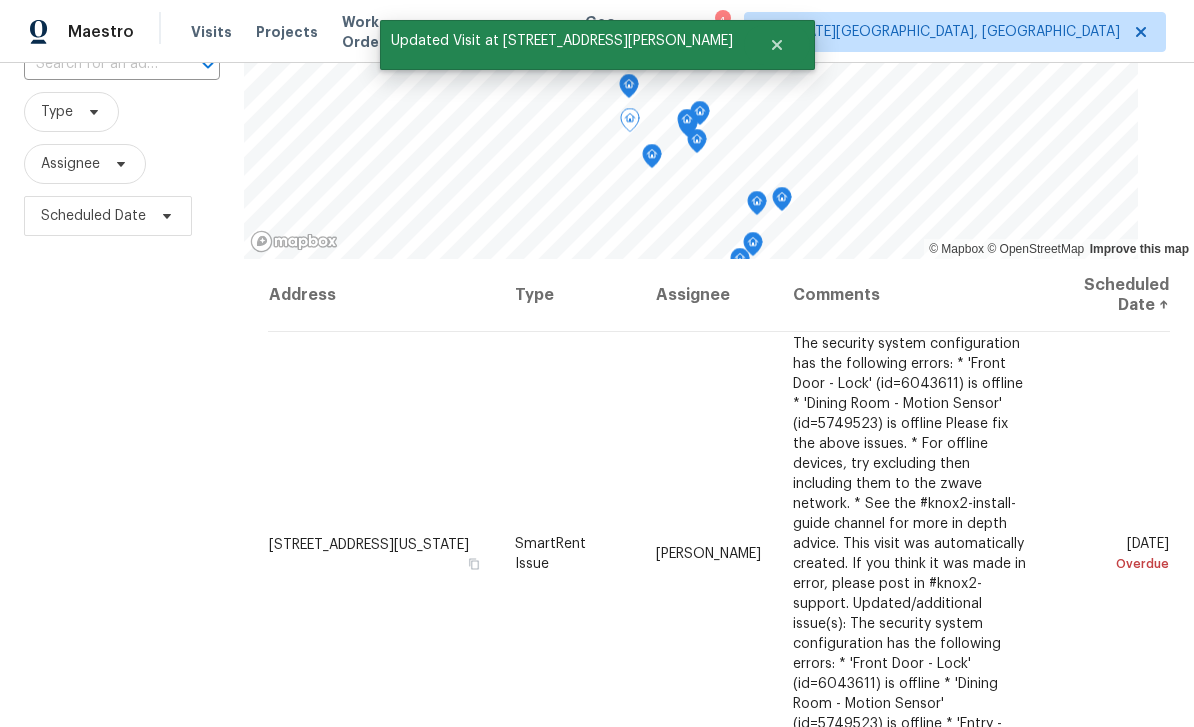 click 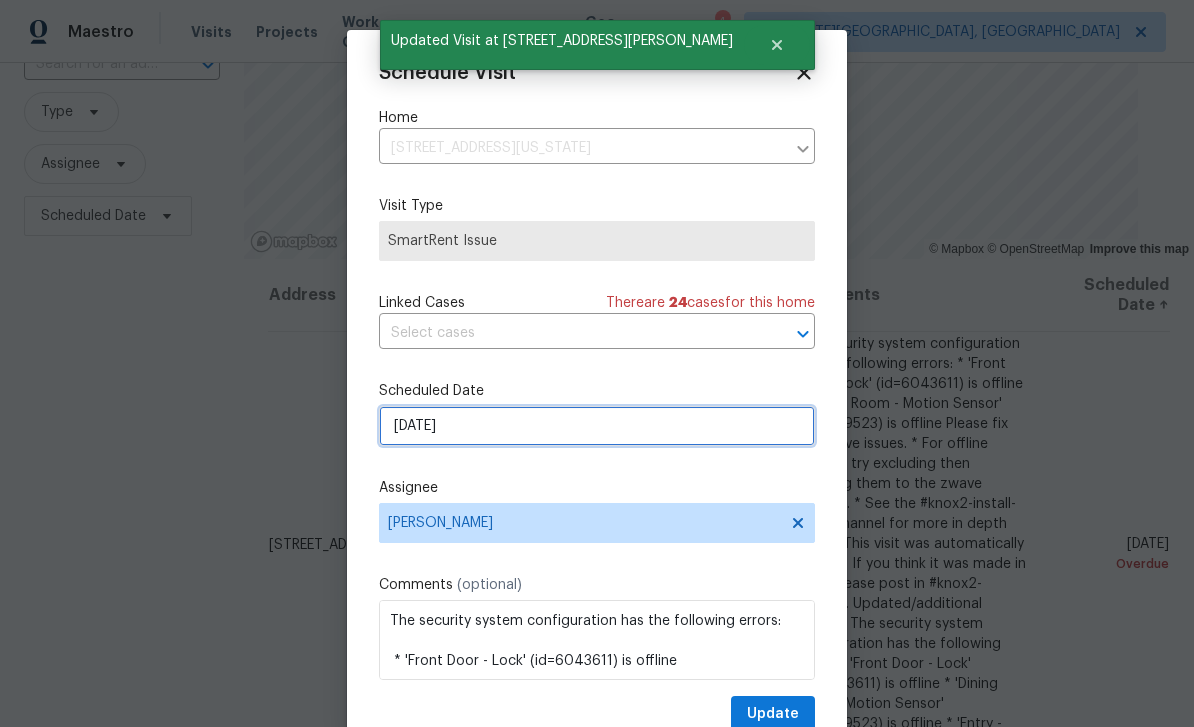 click on "[DATE]" at bounding box center [597, 426] 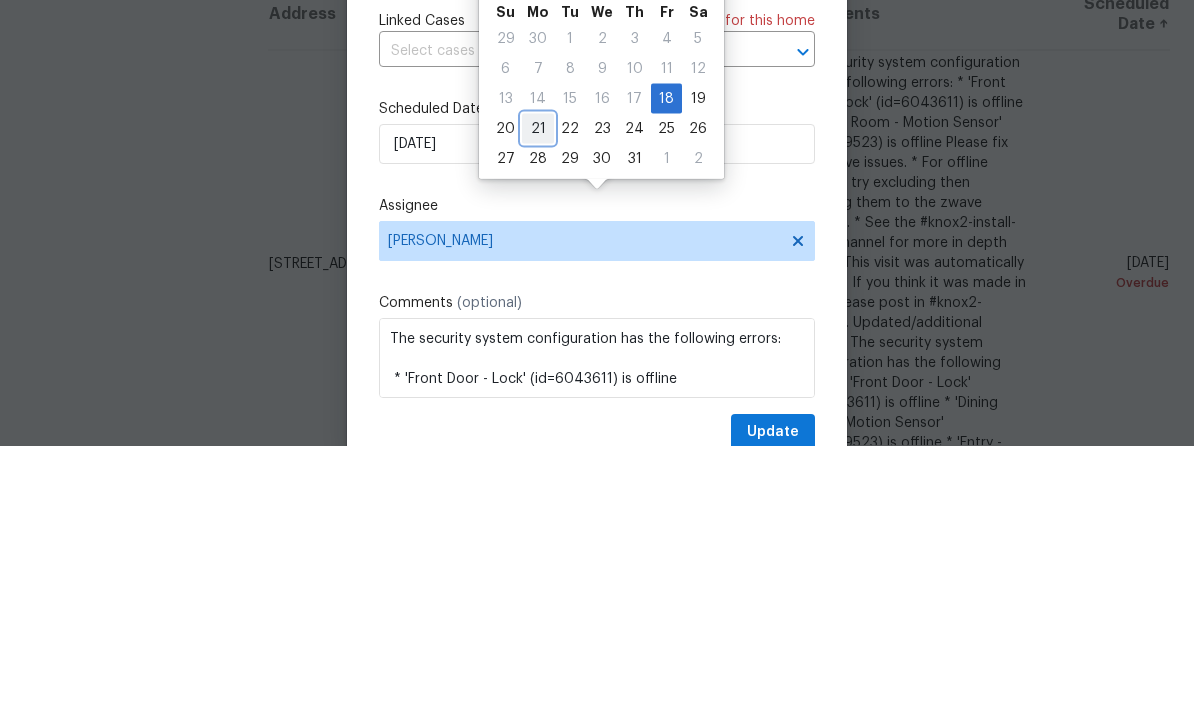 click on "21" at bounding box center (538, 410) 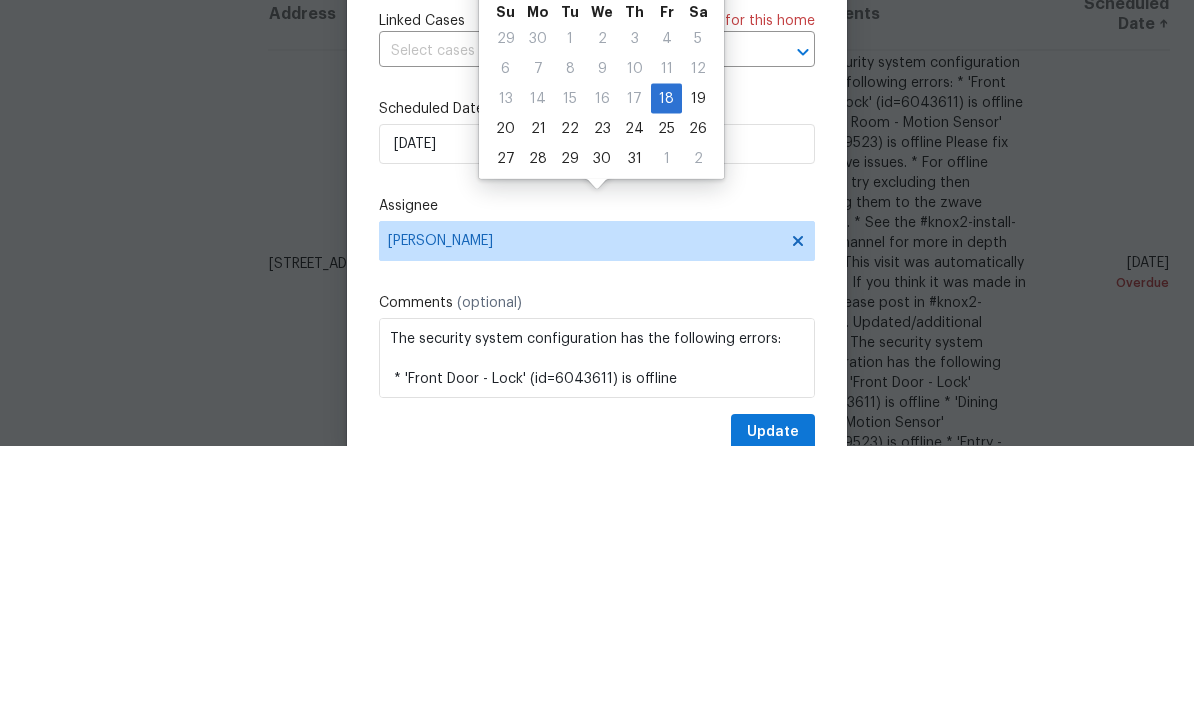 type on "[DATE]" 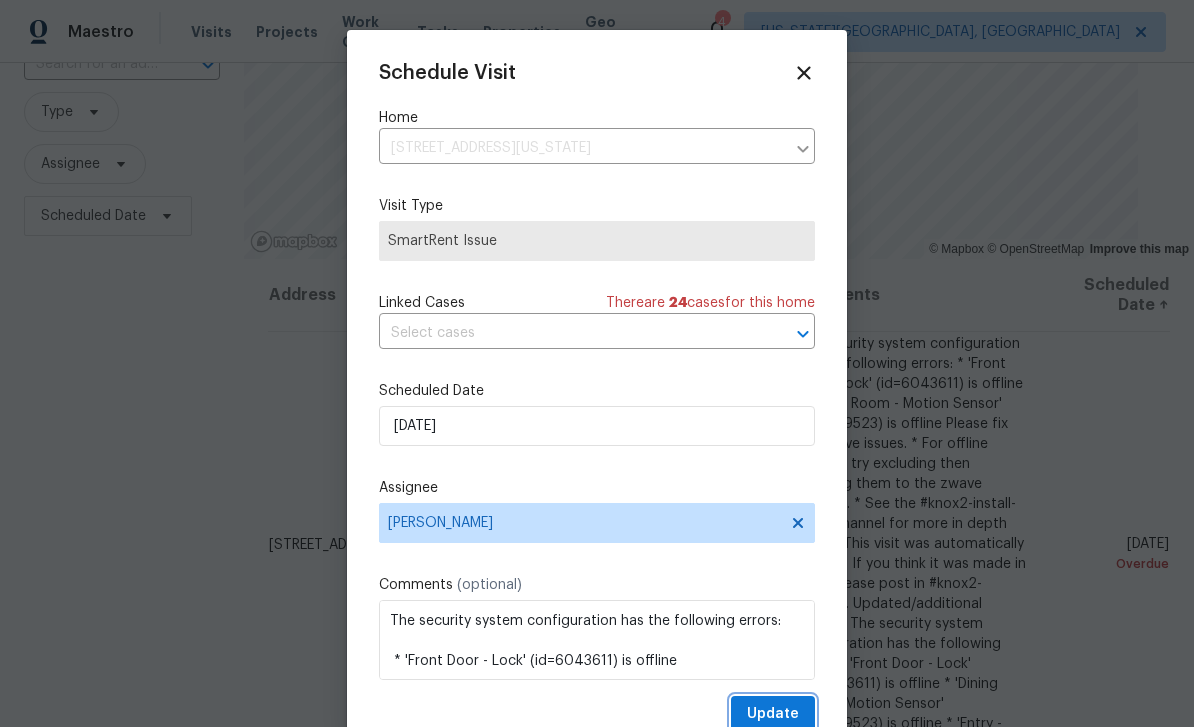 click on "Update" at bounding box center (773, 714) 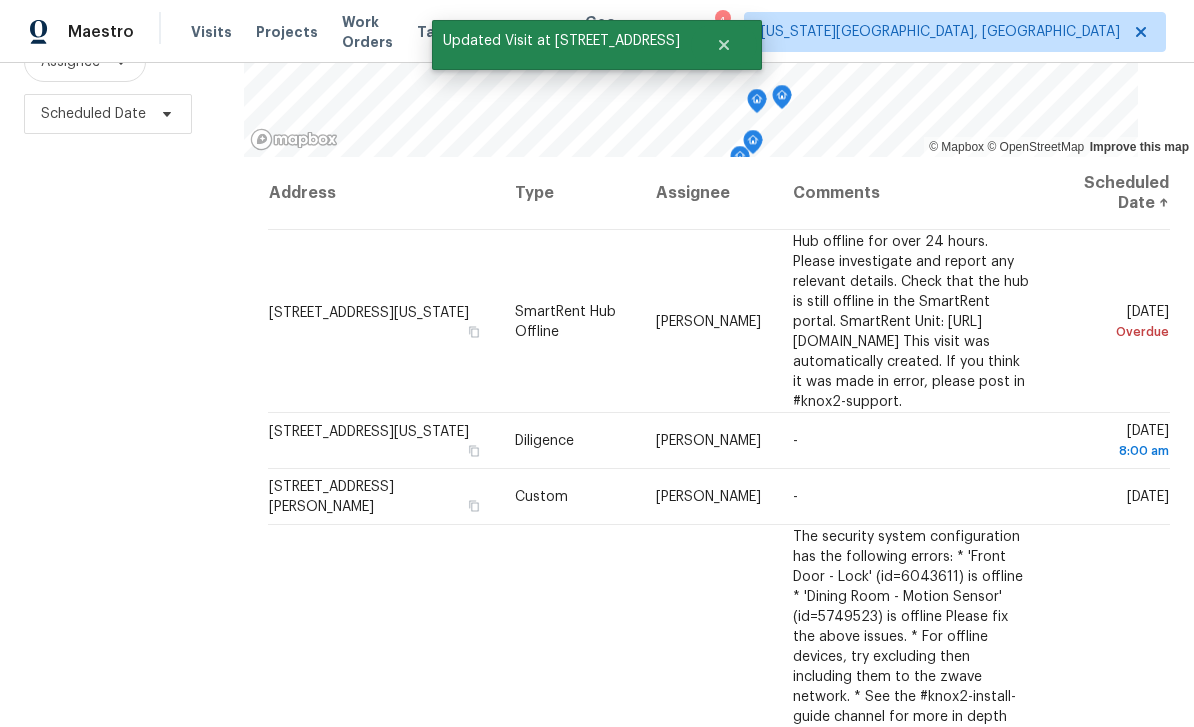 scroll, scrollTop: 265, scrollLeft: 0, axis: vertical 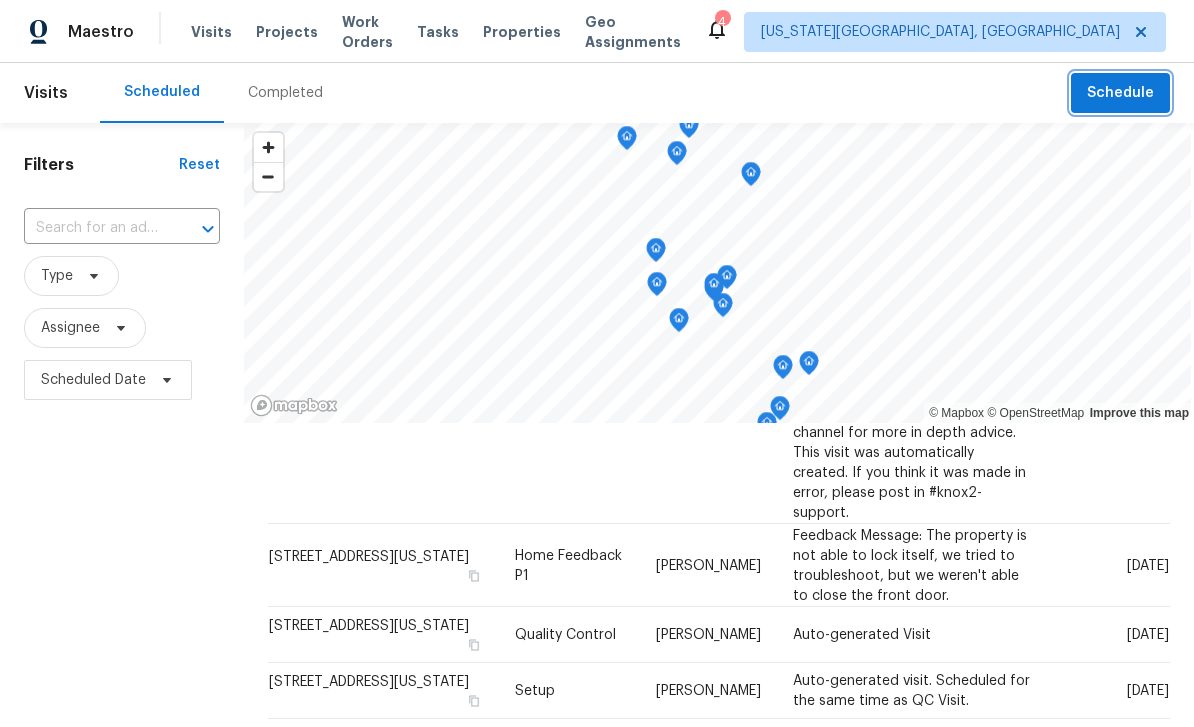 click on "Schedule" at bounding box center [1120, 93] 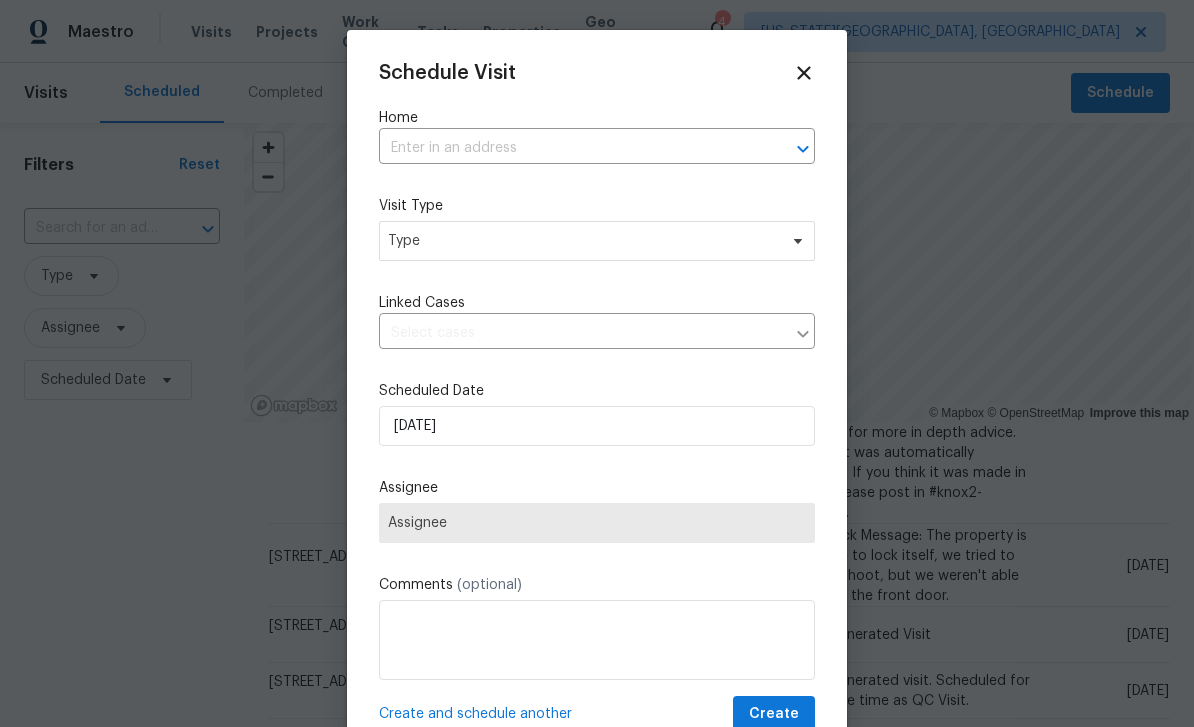 click at bounding box center (569, 148) 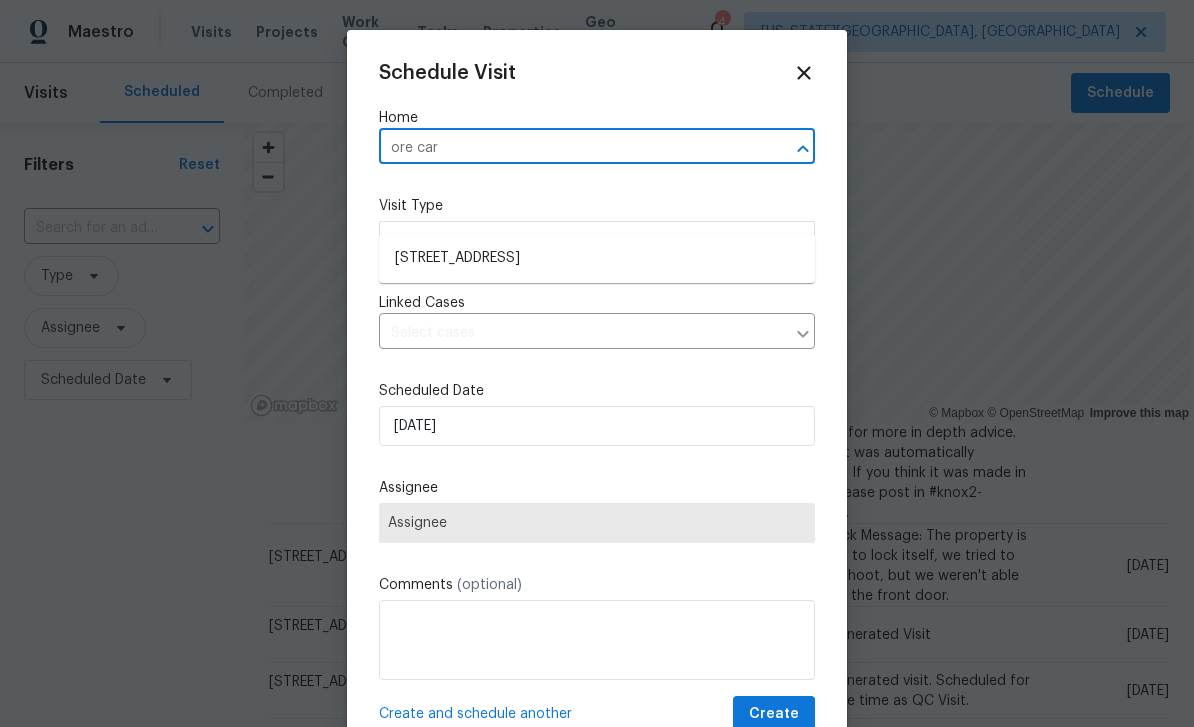 type on "ore cart" 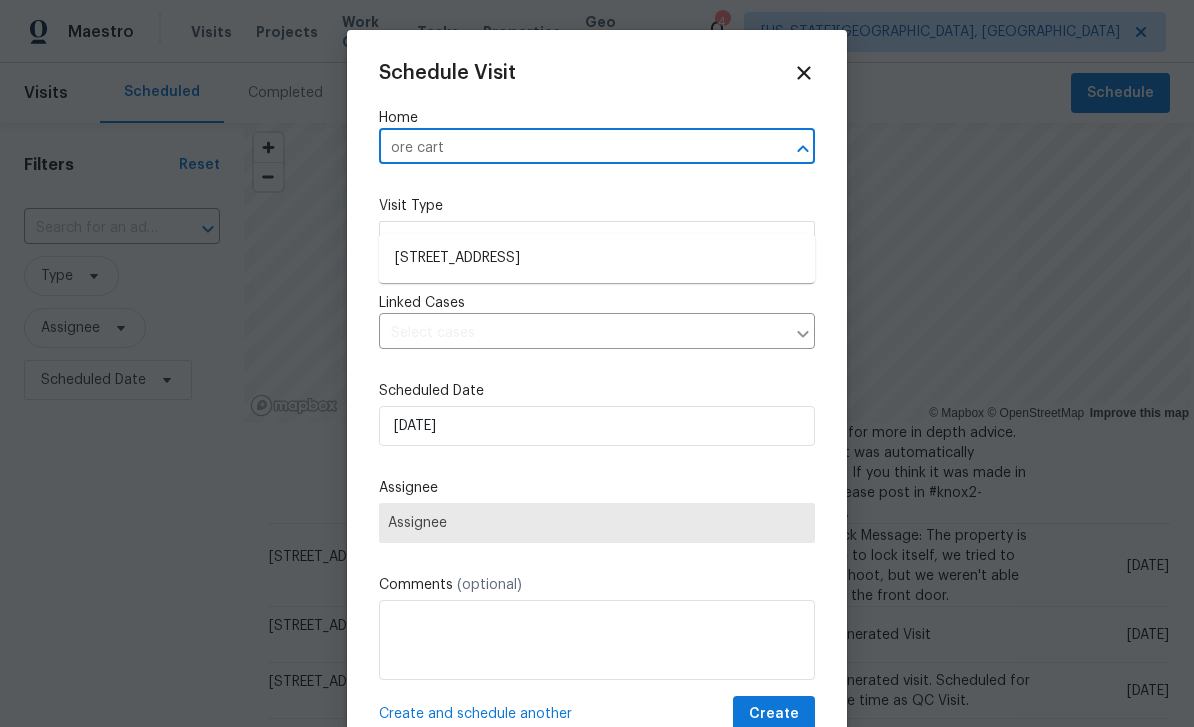 click on "570 Ore Cart Way, Monument, CO 80132" at bounding box center (597, 258) 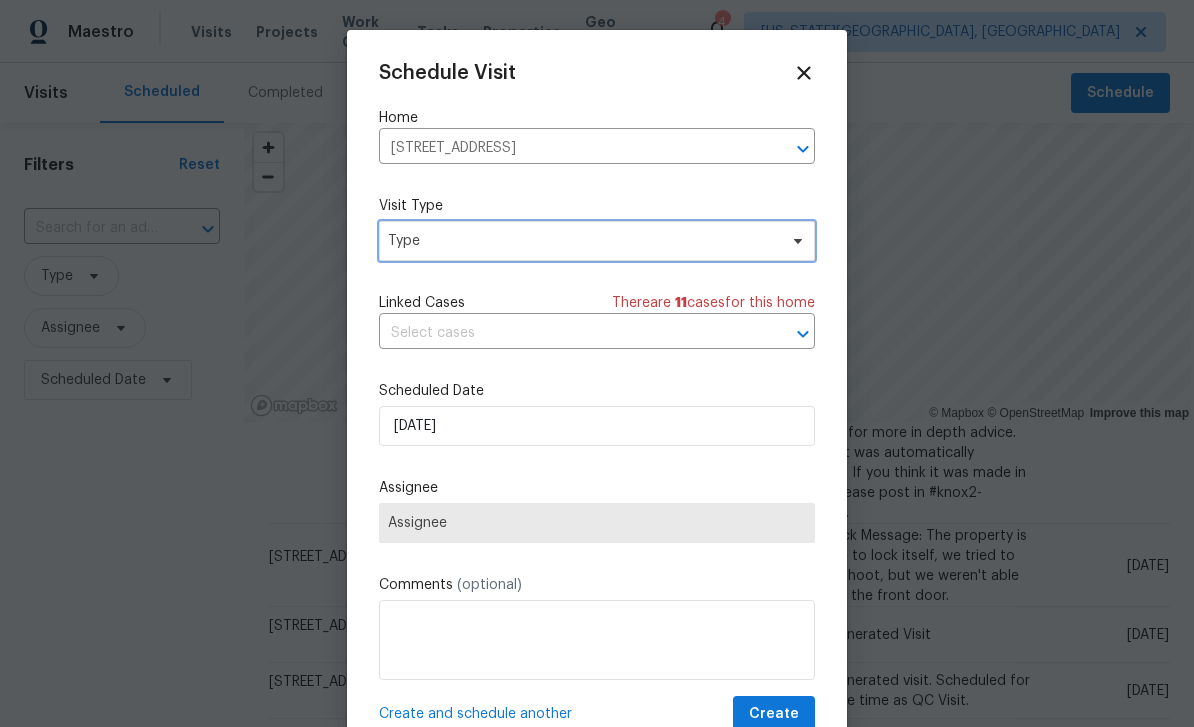 click on "Type" at bounding box center [582, 241] 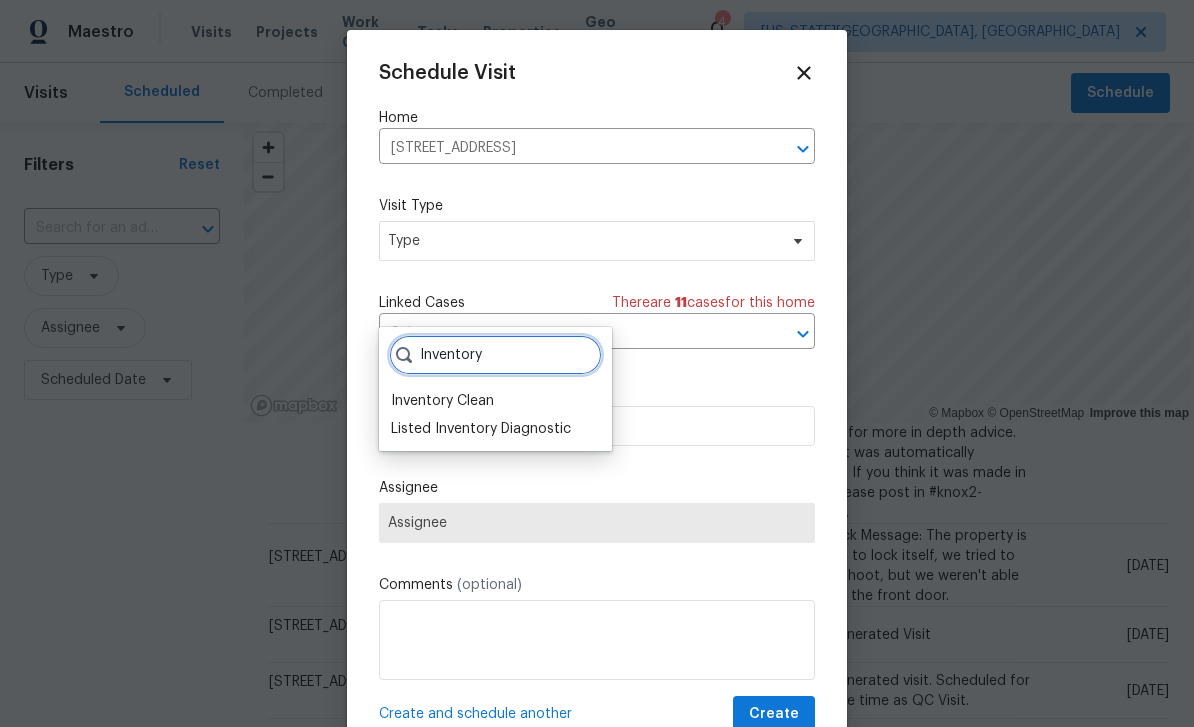 type on "Inventory" 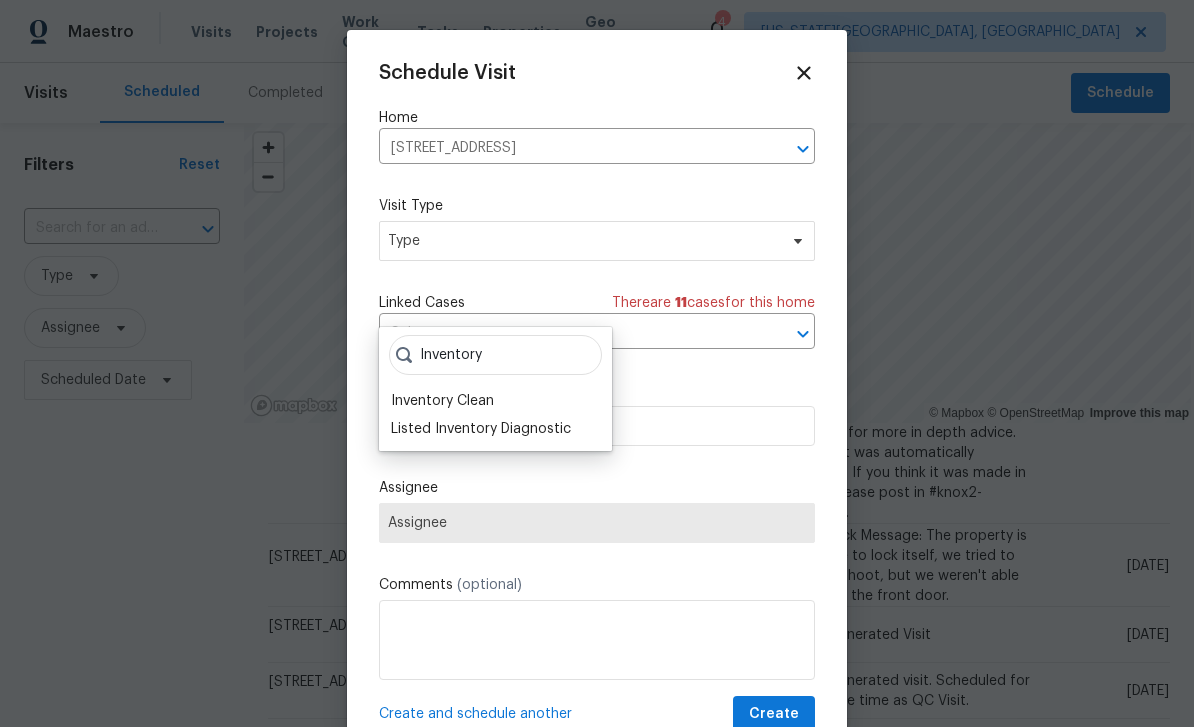 click on "Inventory Clean" at bounding box center (442, 401) 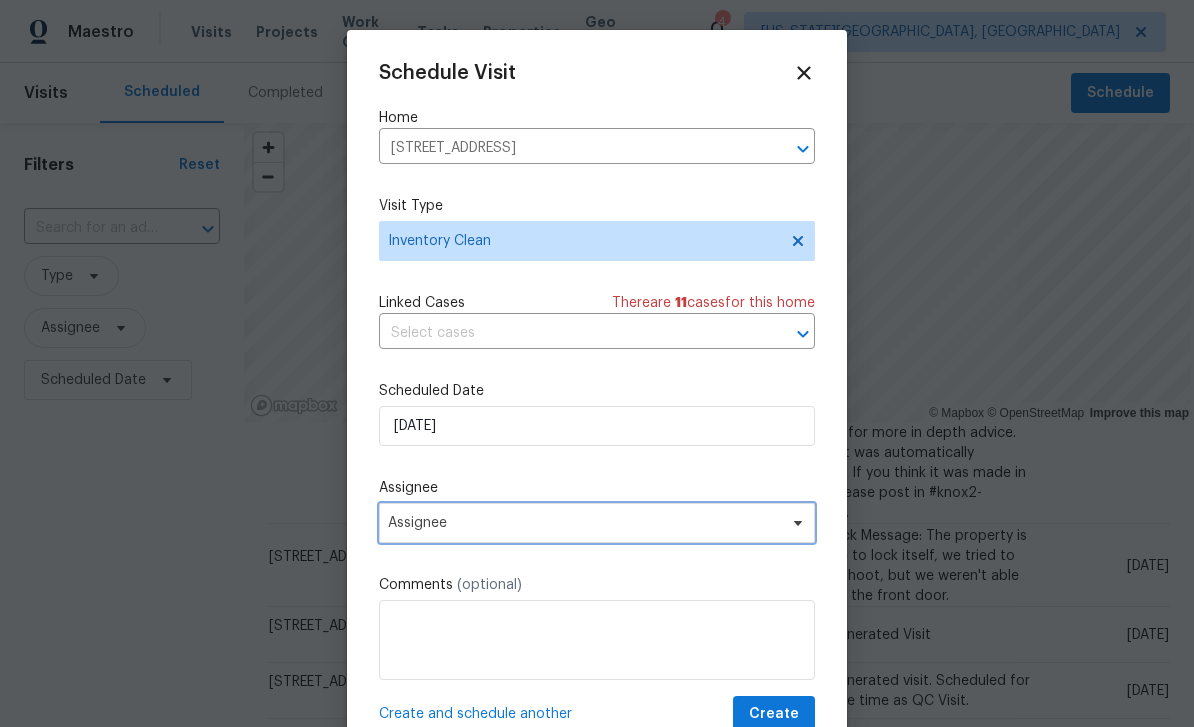 click on "Assignee" at bounding box center (597, 523) 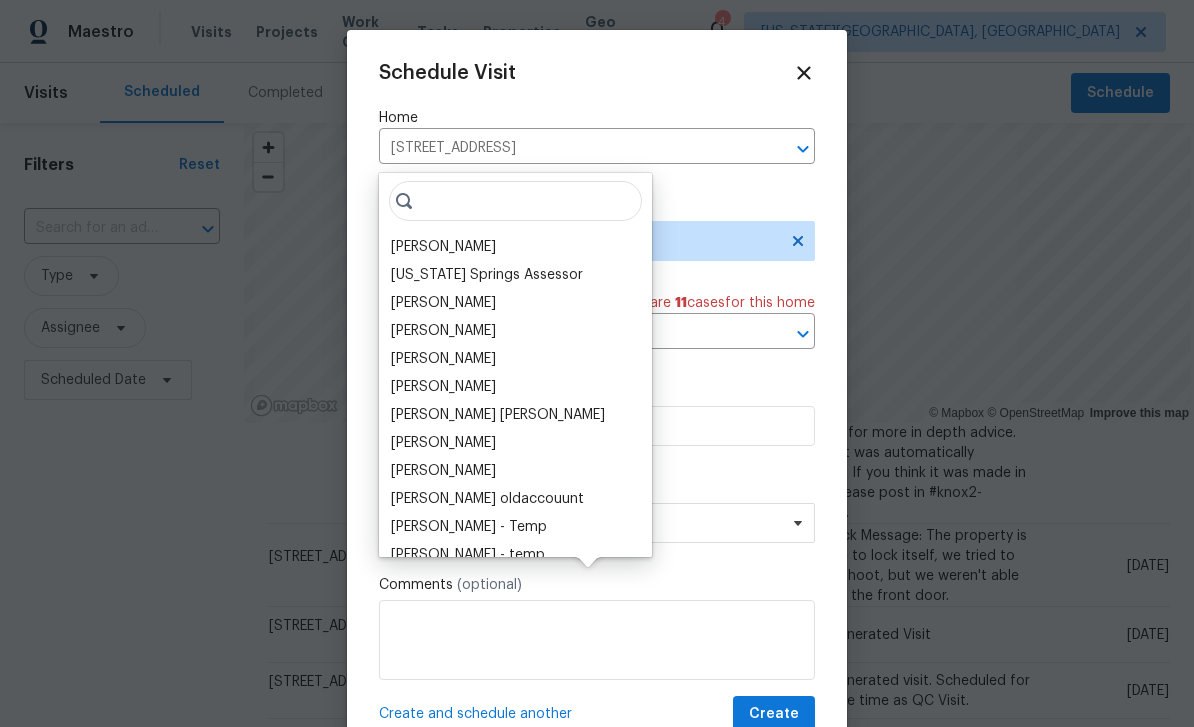 click on "[PERSON_NAME]" at bounding box center (443, 247) 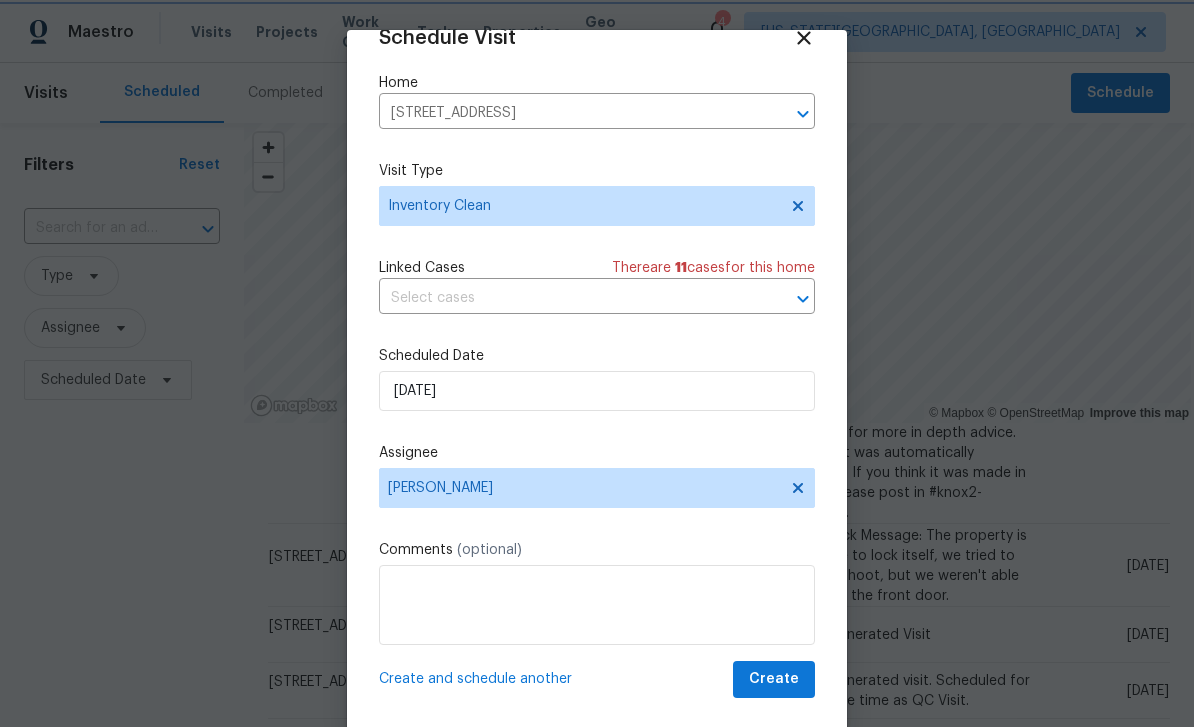 scroll, scrollTop: 39, scrollLeft: 0, axis: vertical 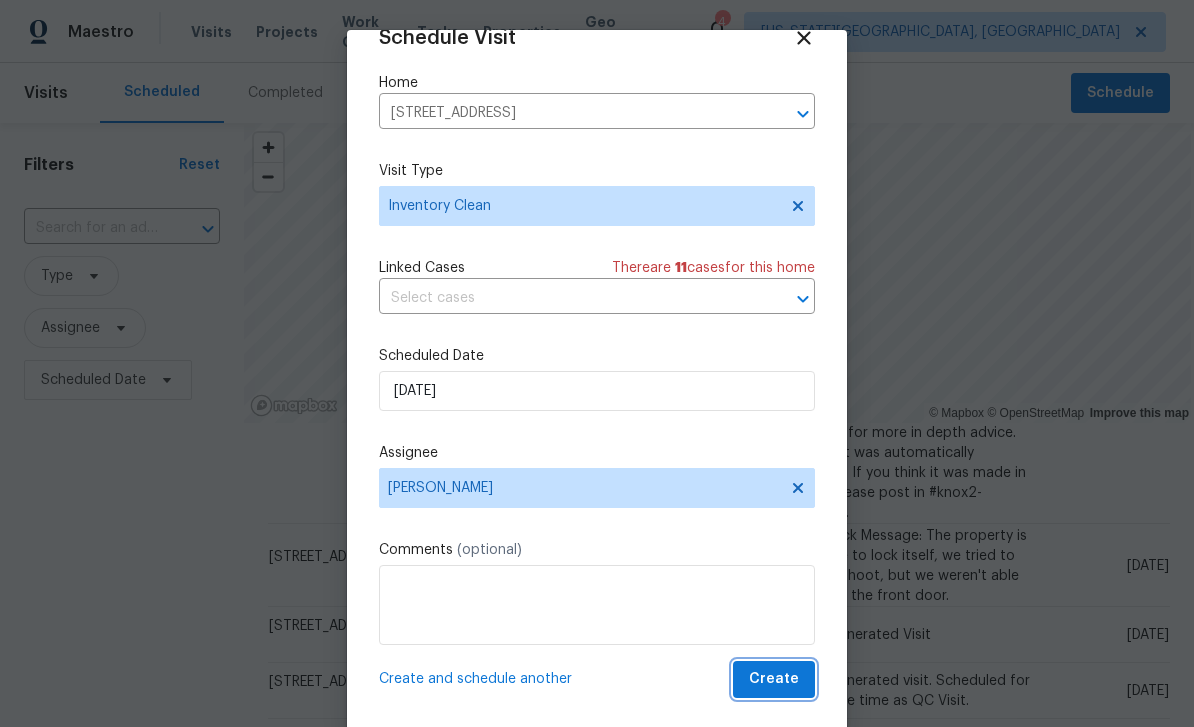 click on "Create" at bounding box center [774, 679] 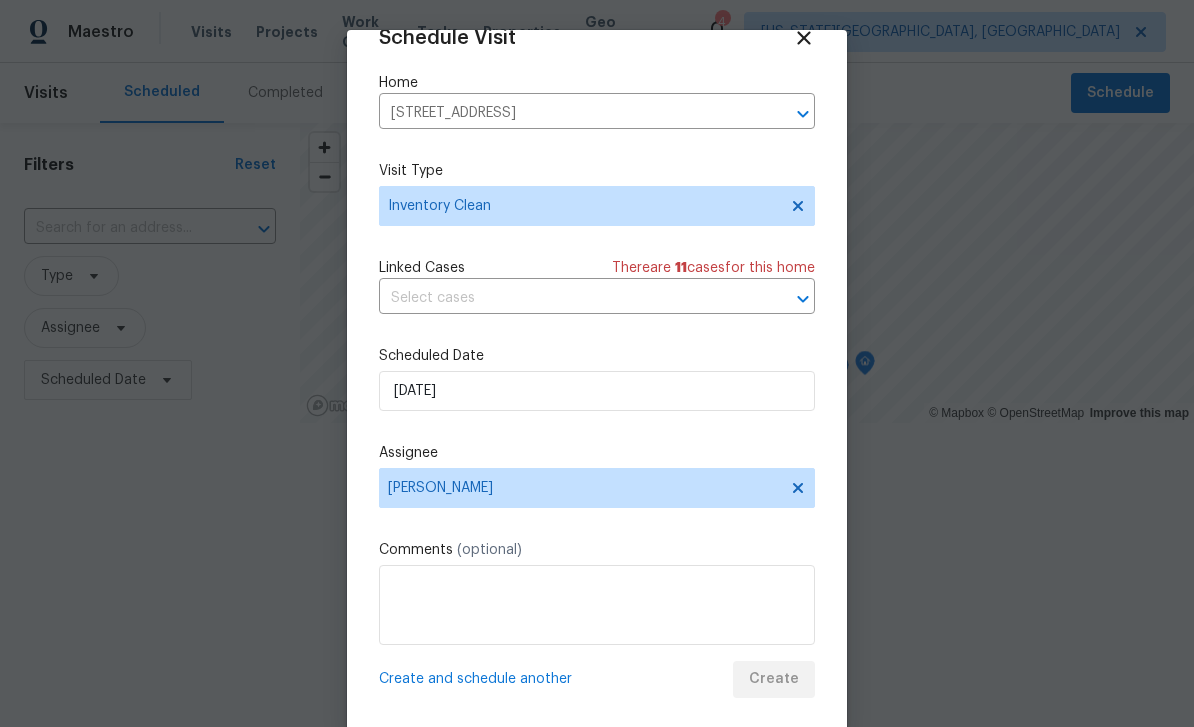 scroll, scrollTop: 0, scrollLeft: 0, axis: both 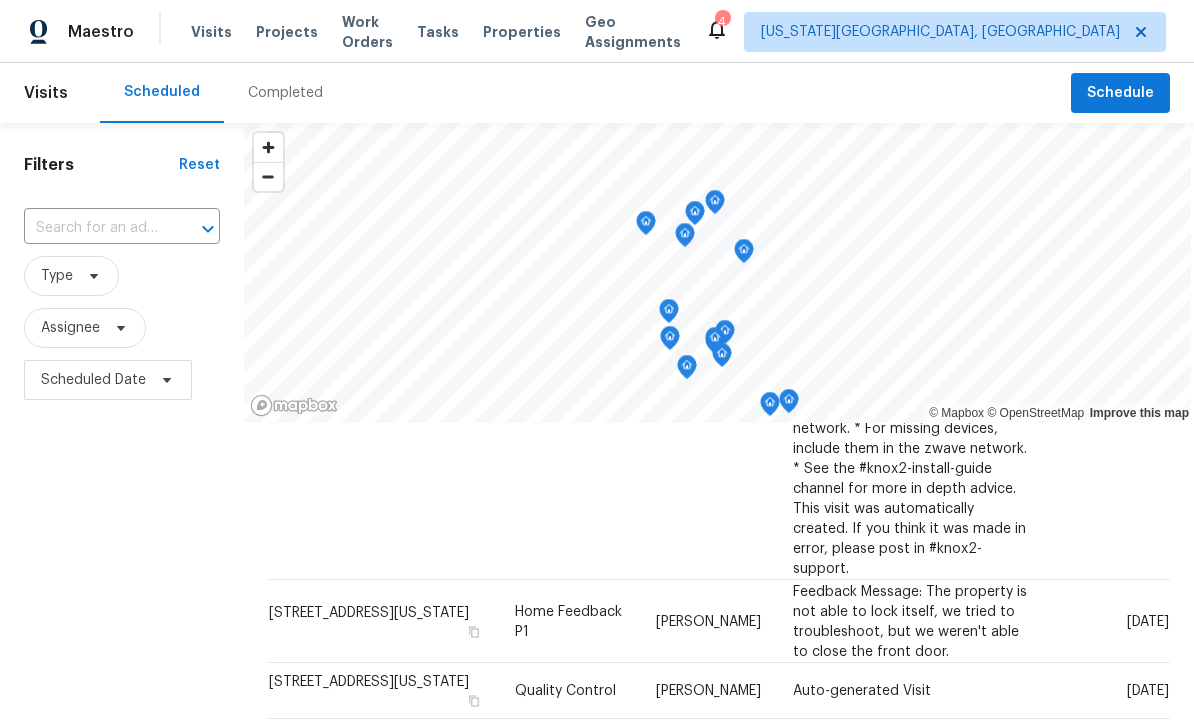 click on "Work Orders" at bounding box center (367, 32) 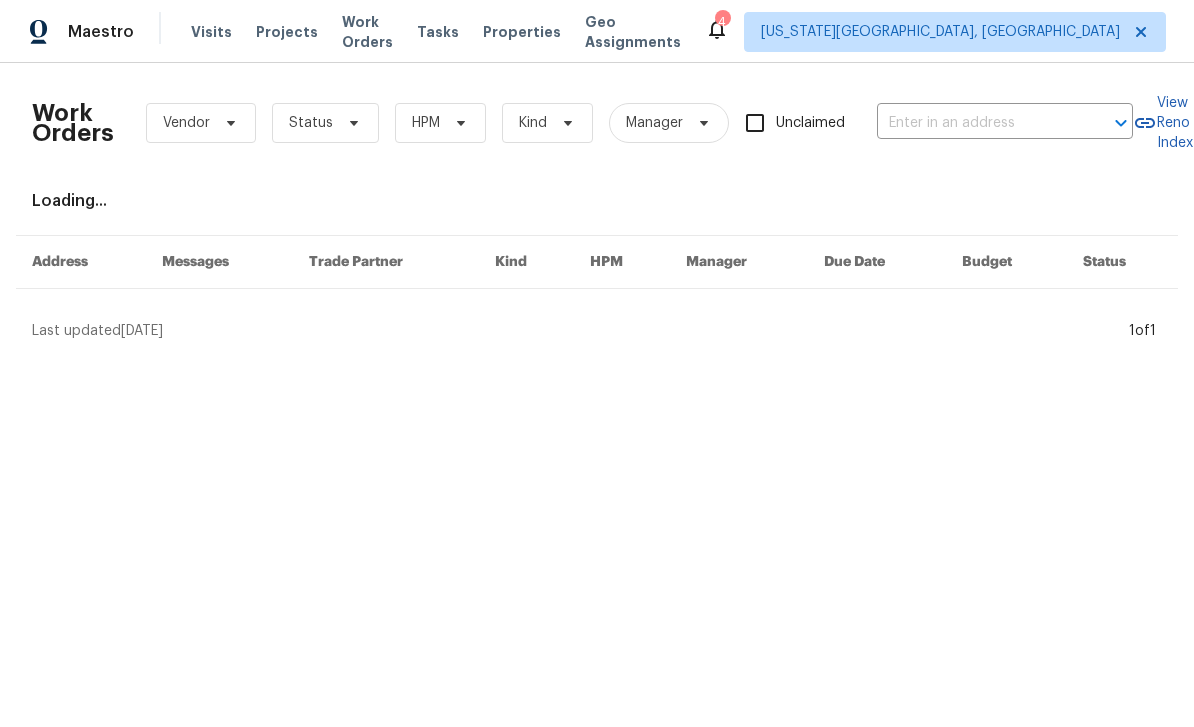 click on "Tasks" at bounding box center [438, 32] 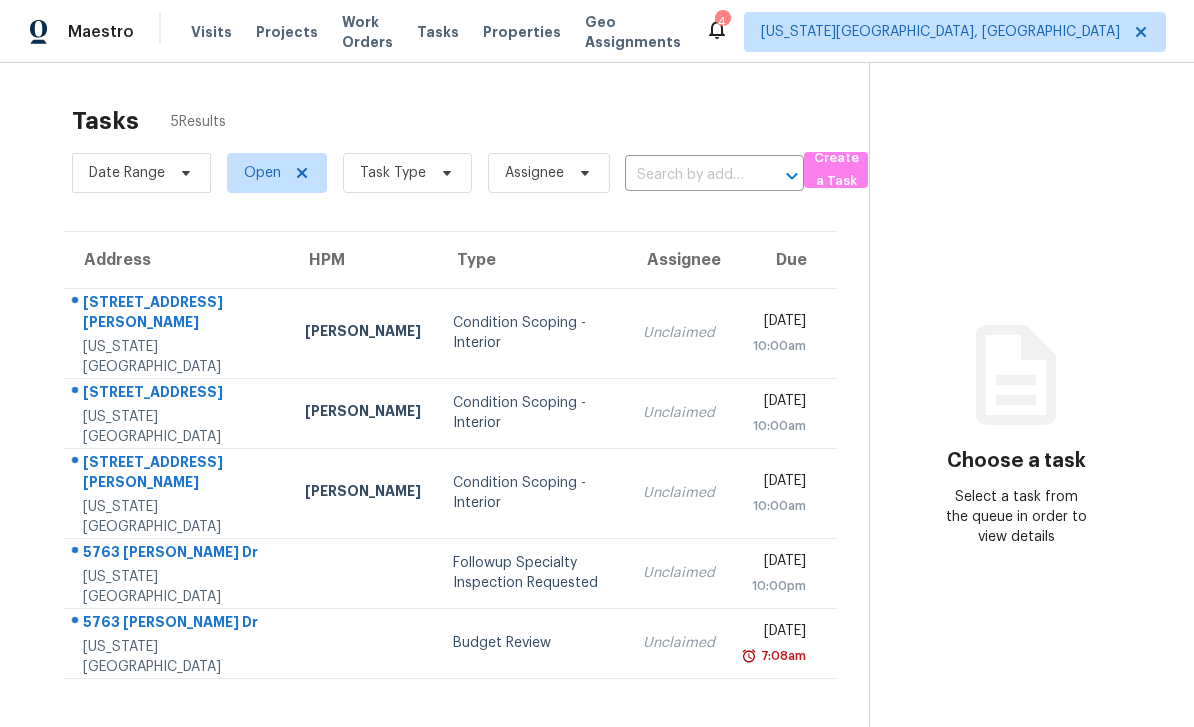 click on "Colorado Springs, CO, 80924" at bounding box center (178, 587) 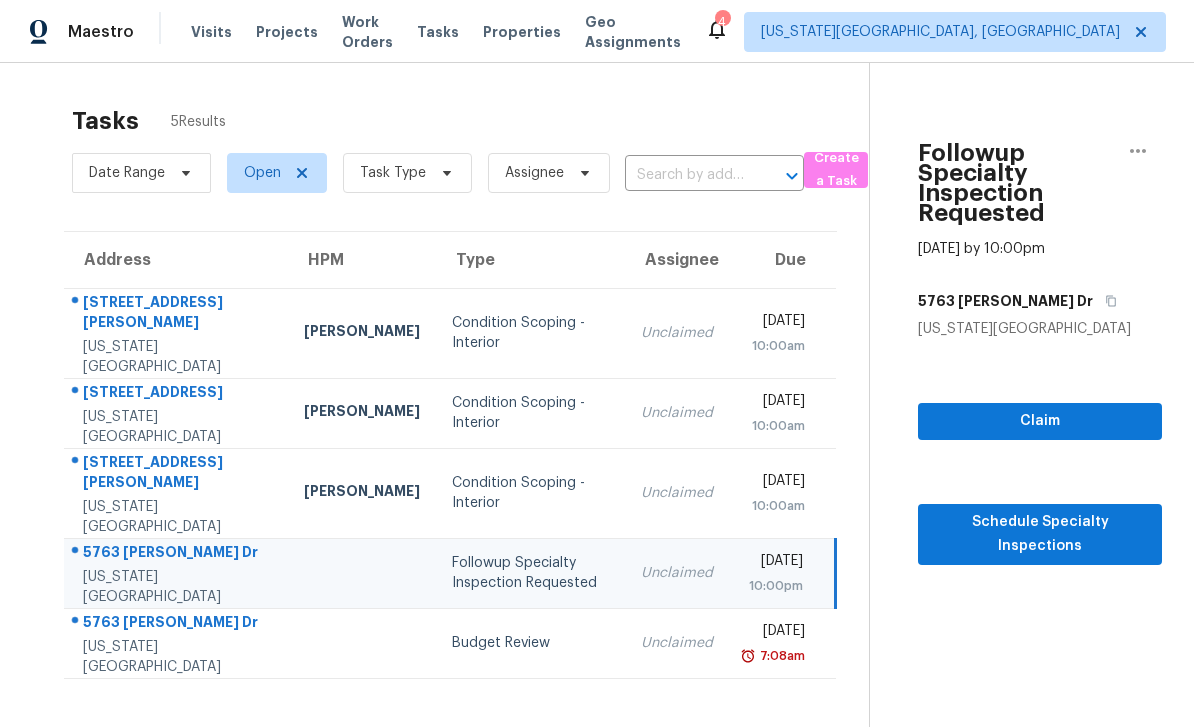 click on "5763 Thurber Dr" at bounding box center (177, 624) 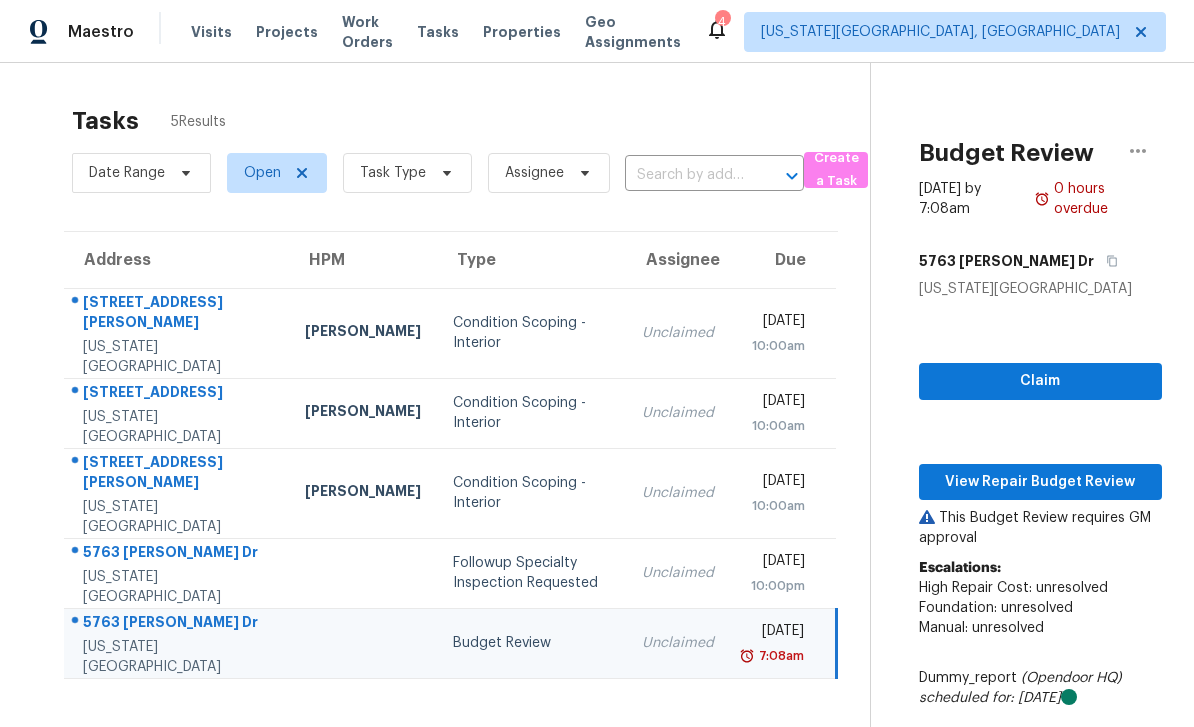 click on "5763 Thurber Dr" at bounding box center (178, 624) 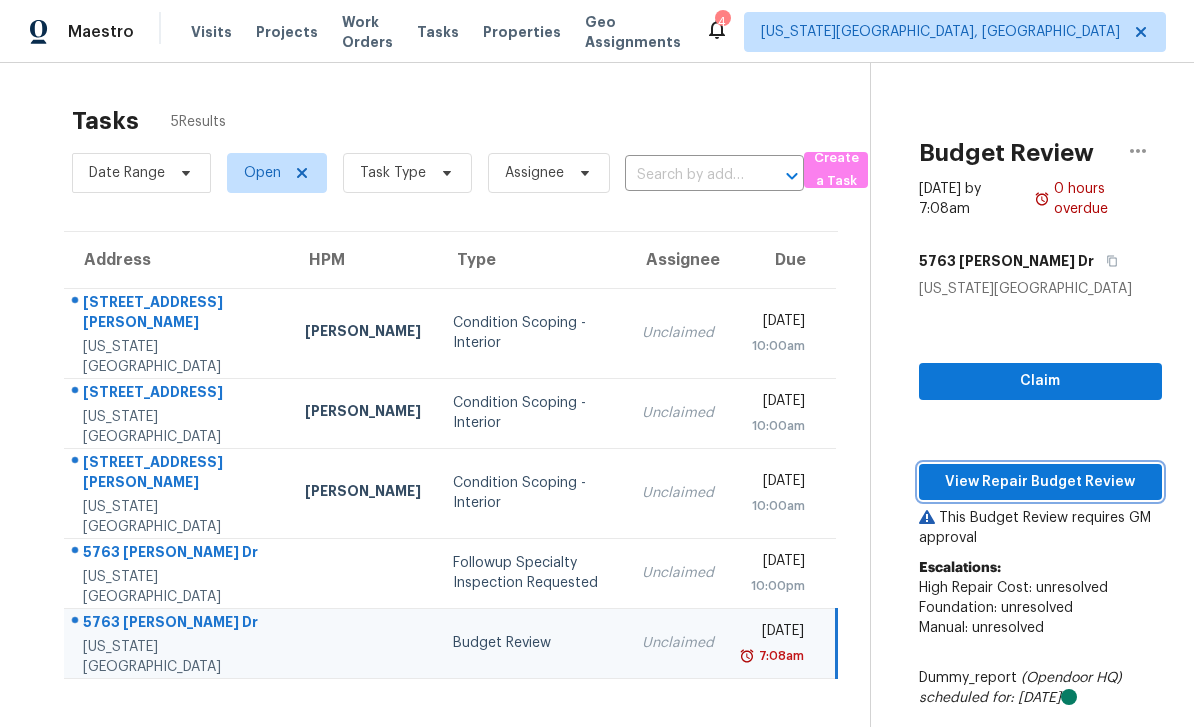 click on "View Repair Budget Review" at bounding box center [1040, 482] 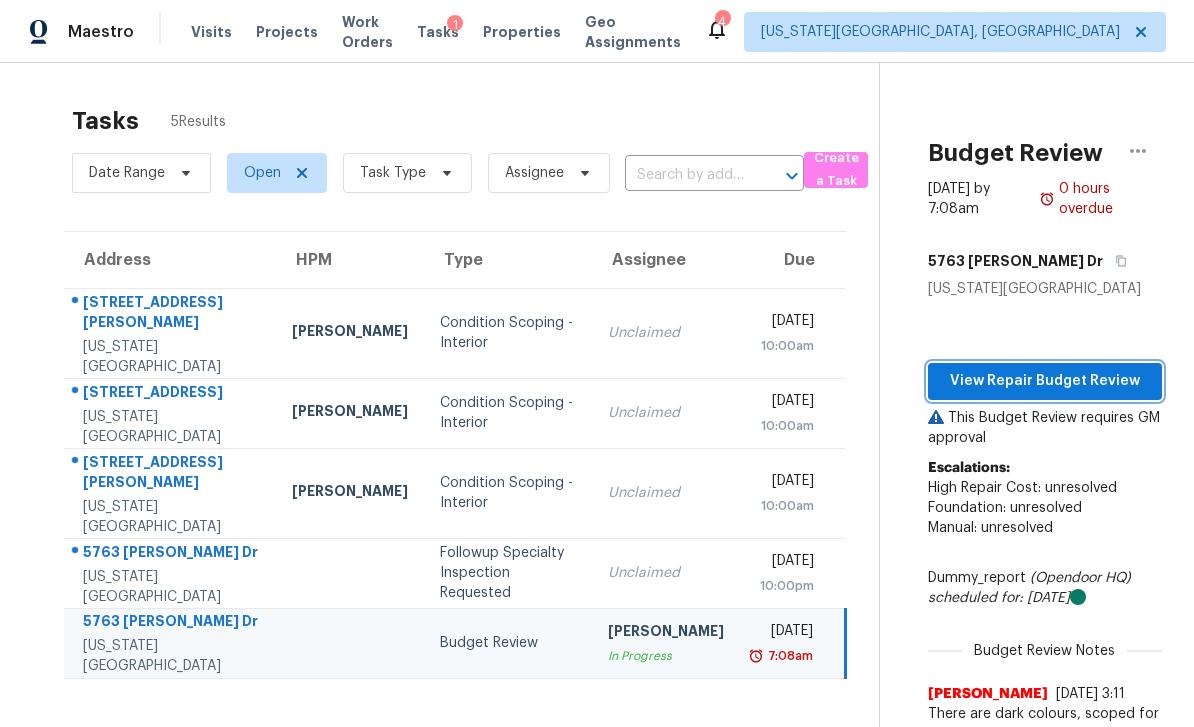 click on "View Repair Budget Review" at bounding box center [1045, 381] 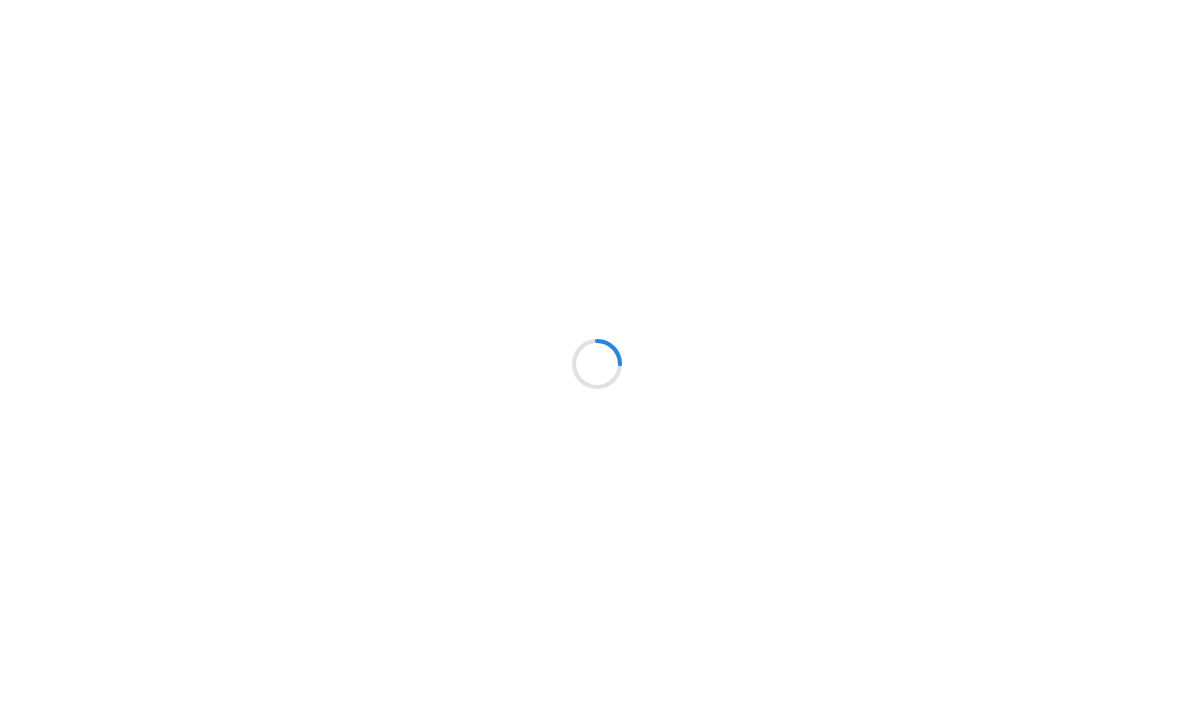 scroll, scrollTop: 0, scrollLeft: 0, axis: both 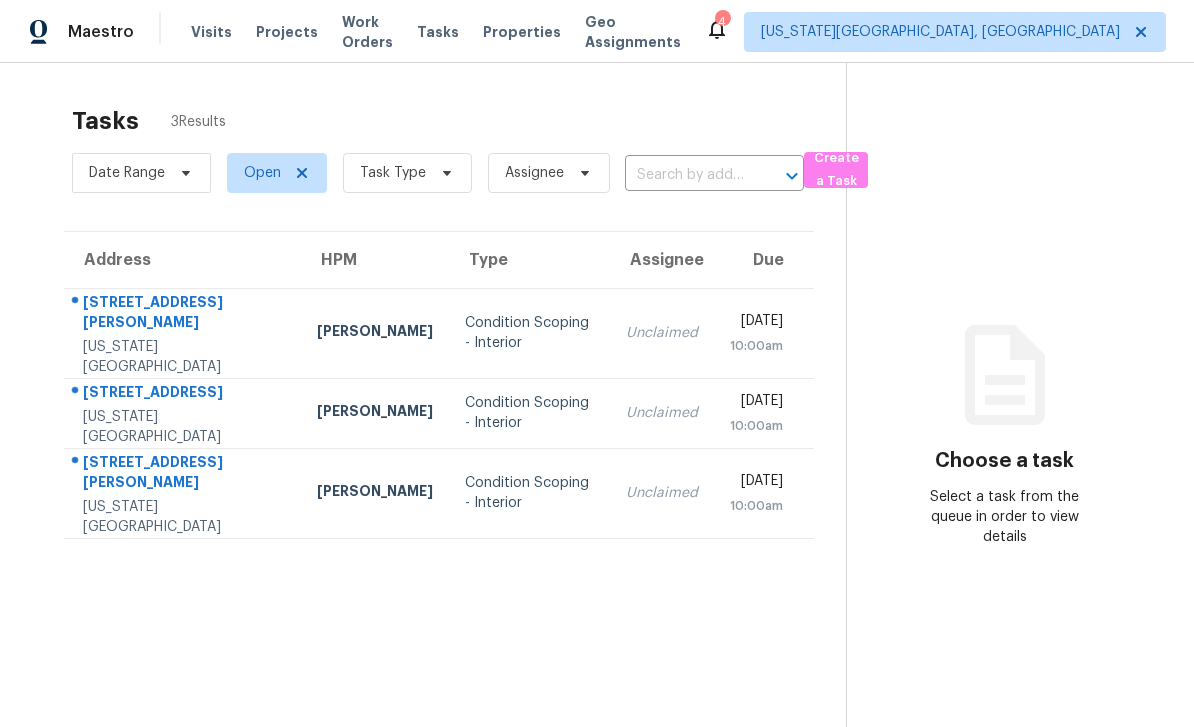 click on "Work Orders" at bounding box center (367, 32) 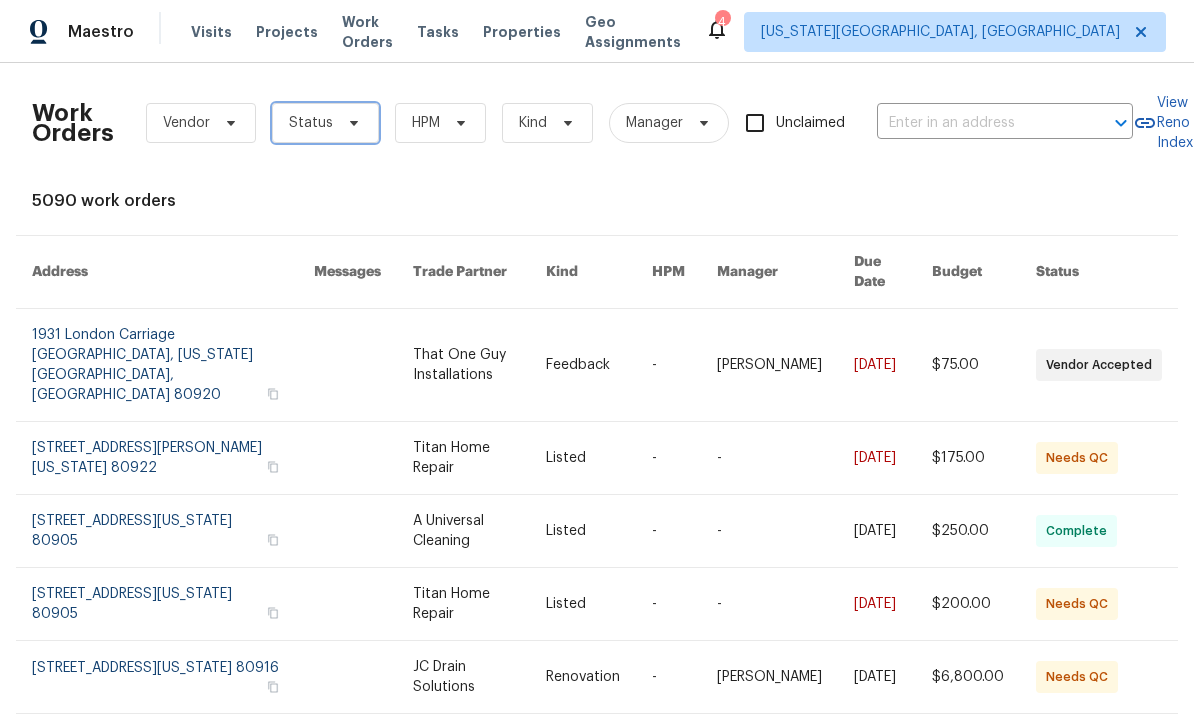 click on "Status" at bounding box center (325, 123) 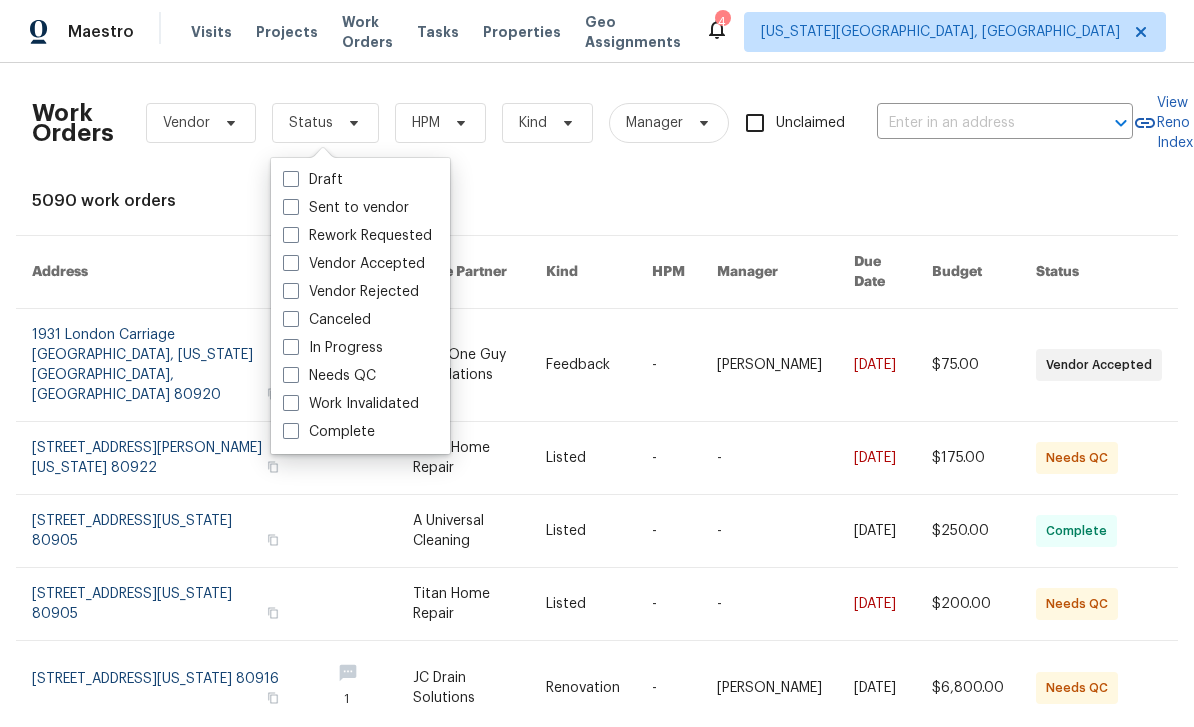 click on "Needs QC" at bounding box center (329, 376) 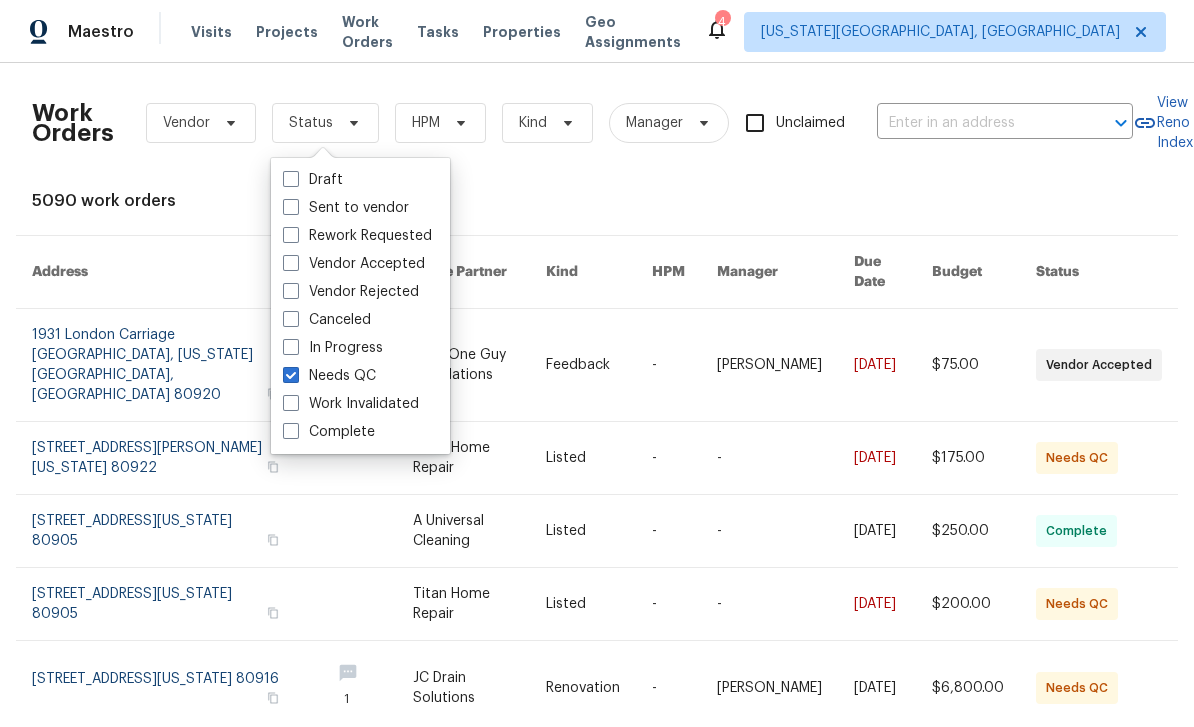 checkbox on "true" 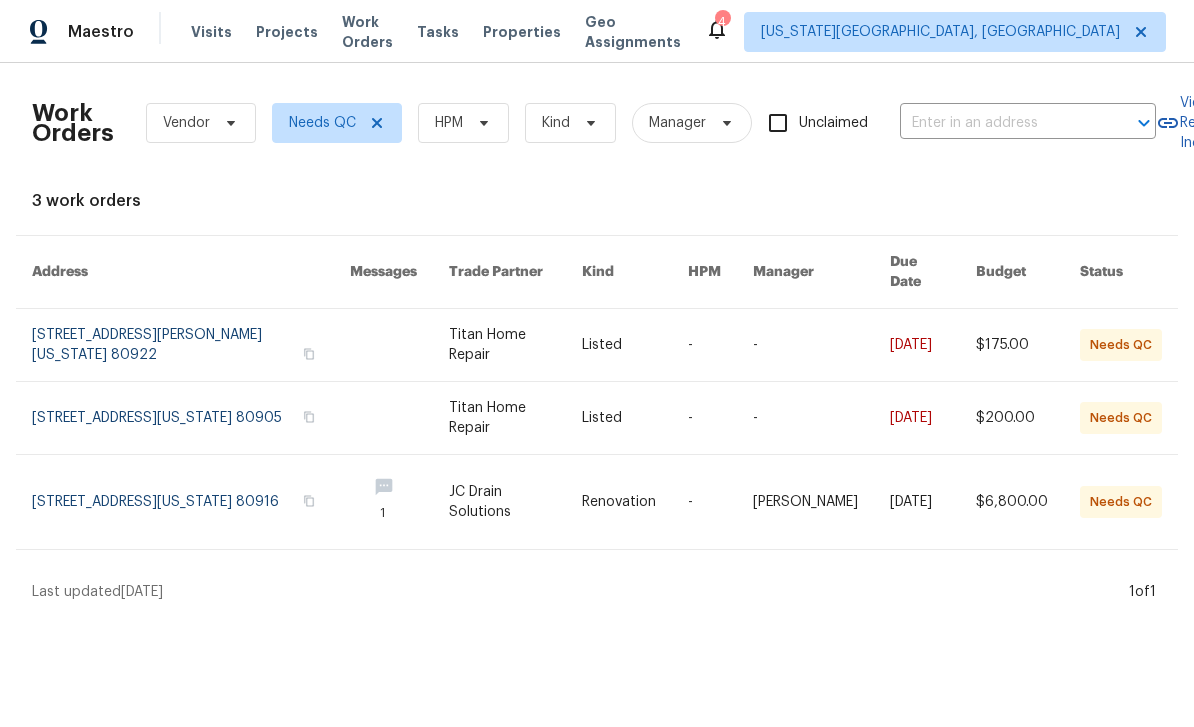 click at bounding box center (821, 418) 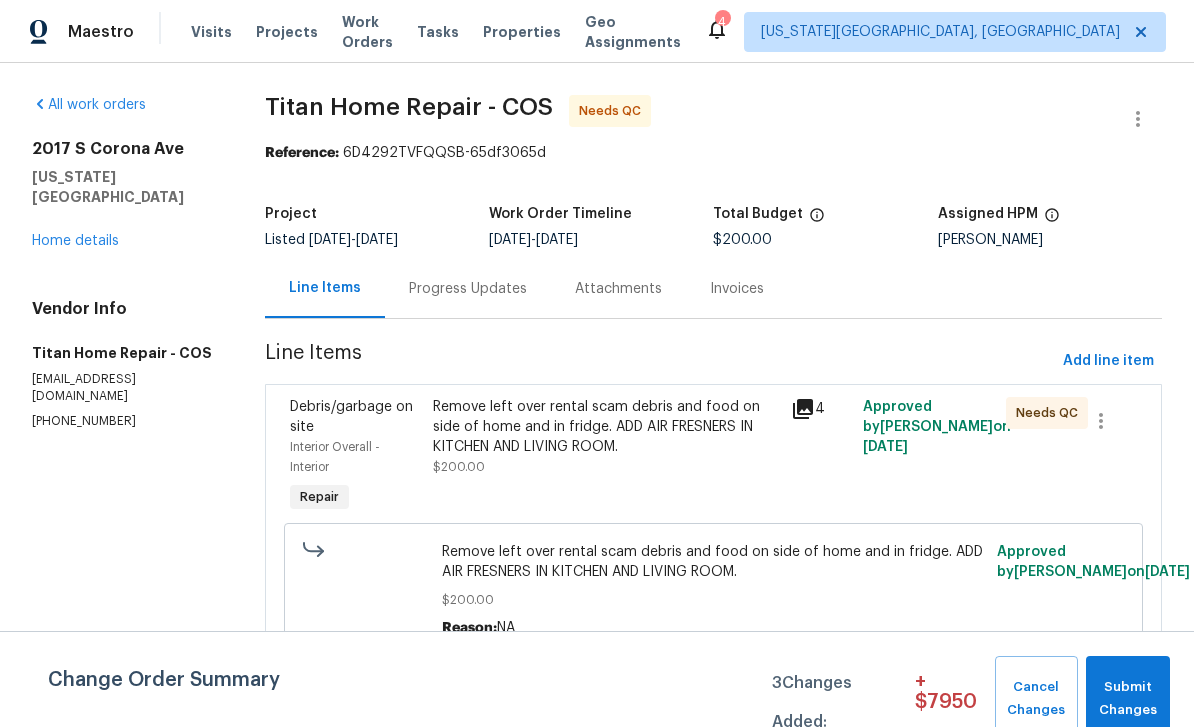 scroll, scrollTop: 8, scrollLeft: 0, axis: vertical 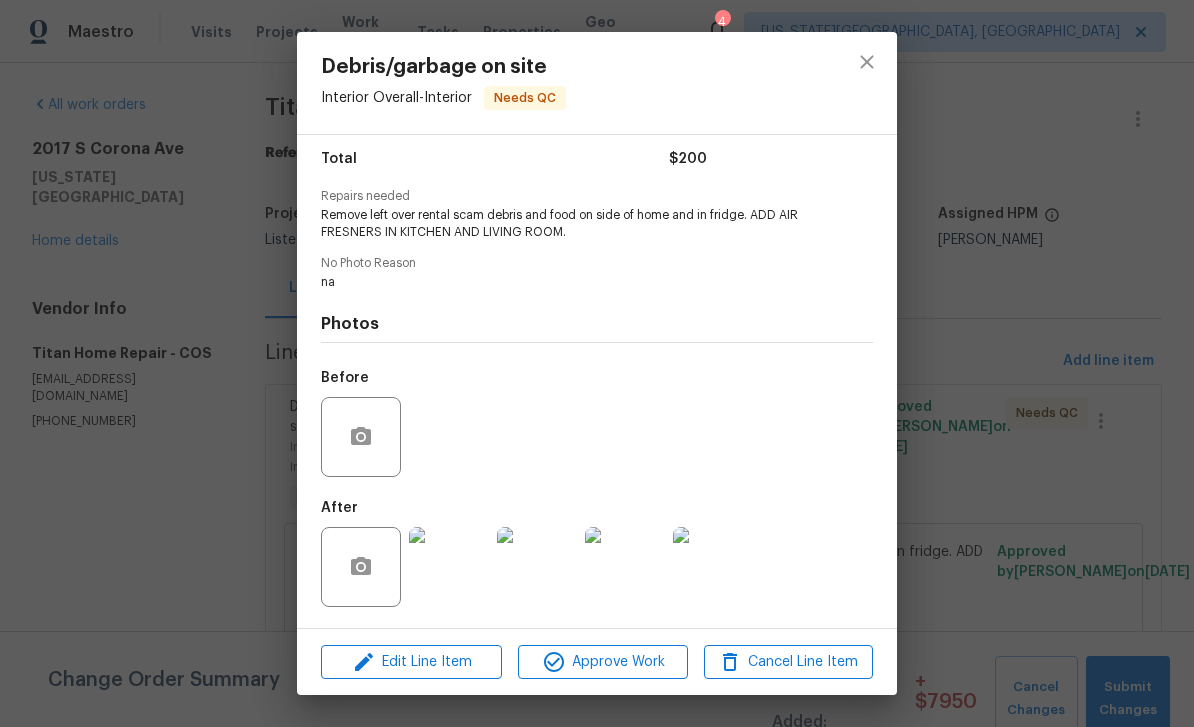 click at bounding box center (449, 567) 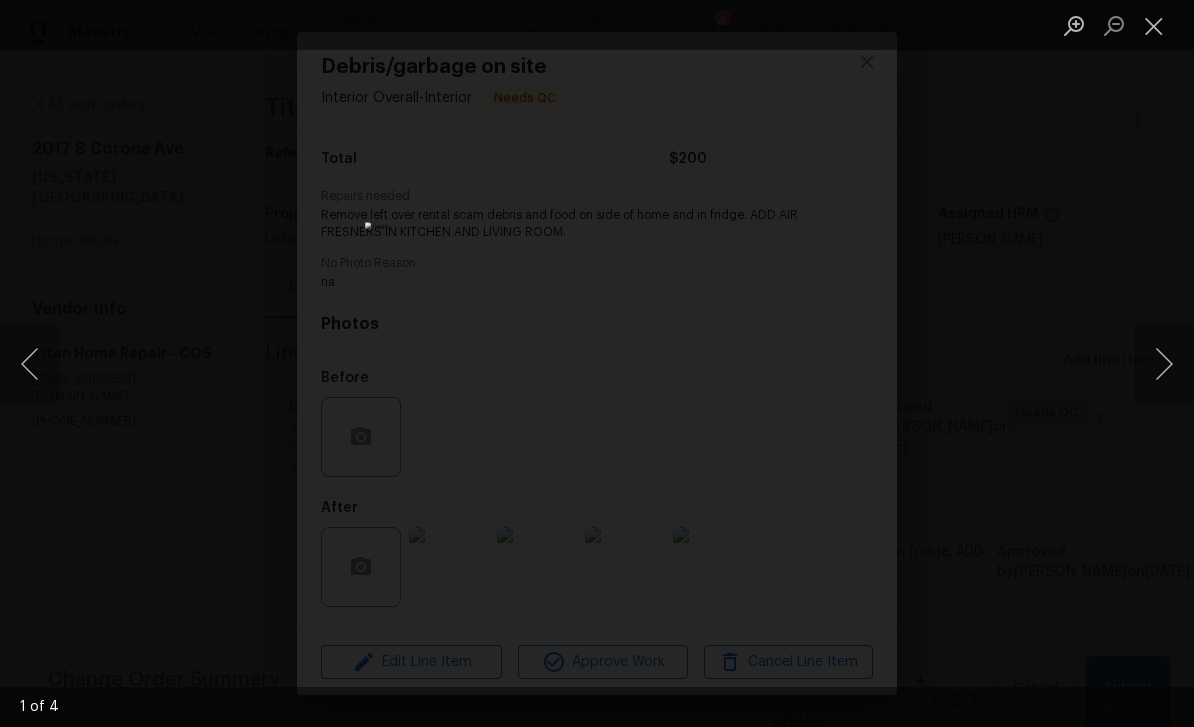click at bounding box center [1164, 364] 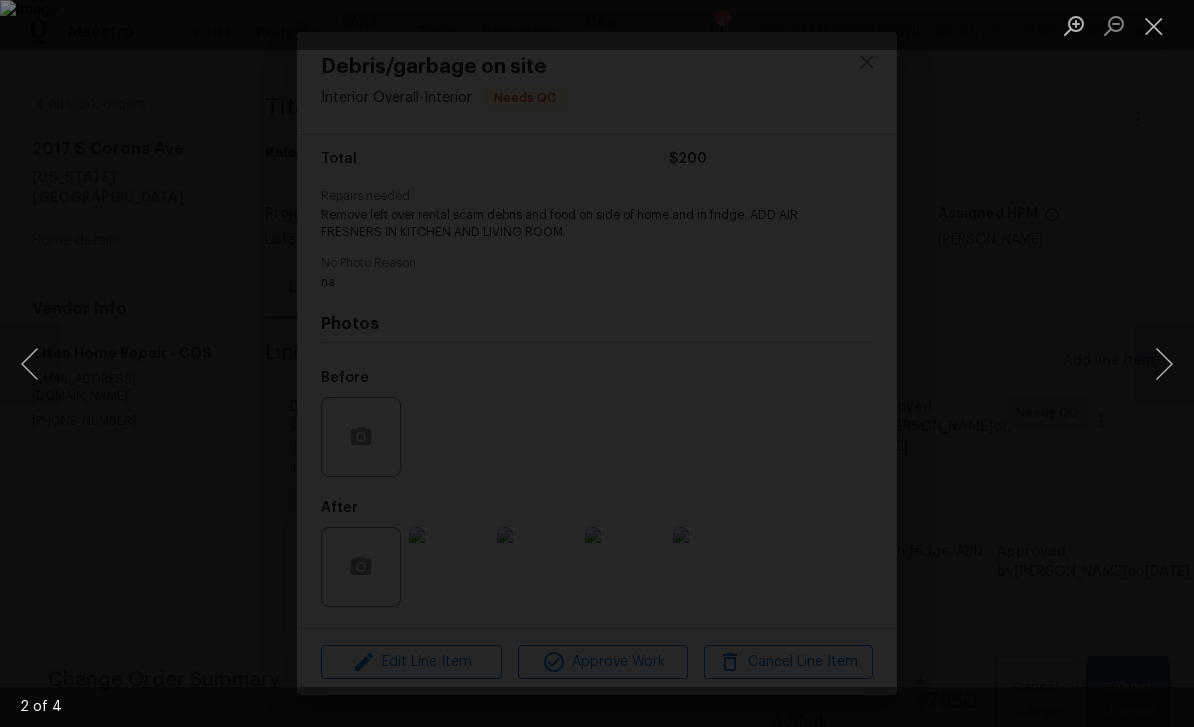 click at bounding box center (1164, 364) 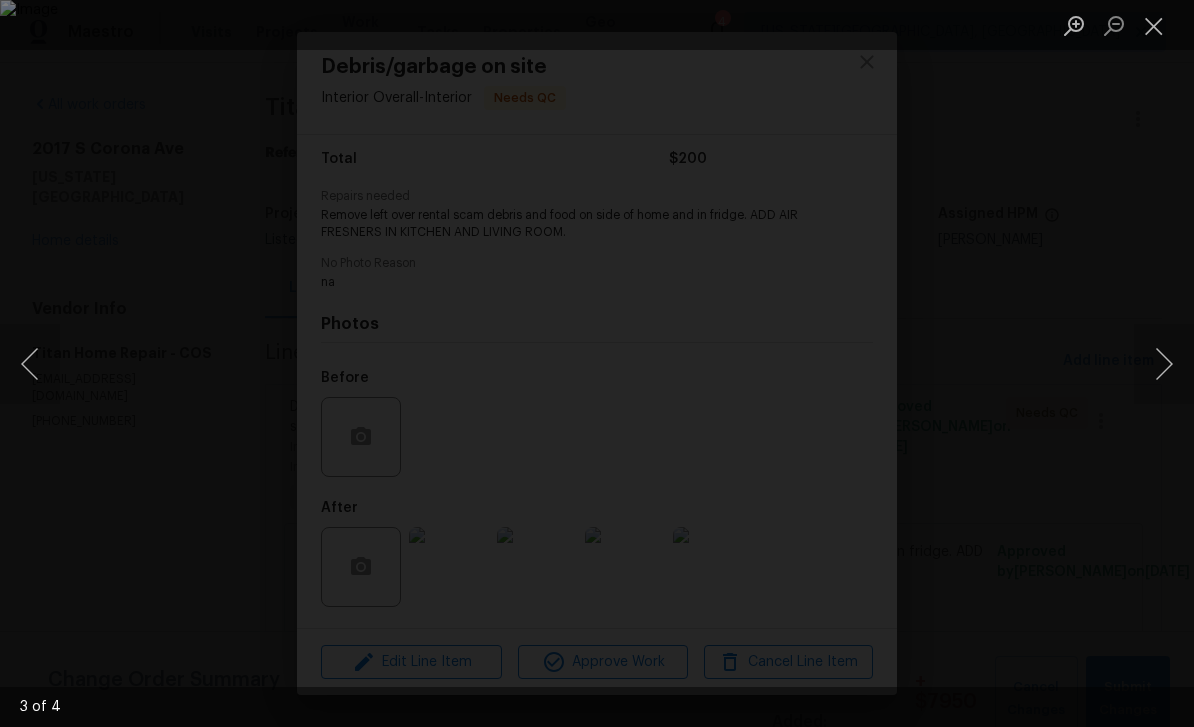 click at bounding box center [1154, 25] 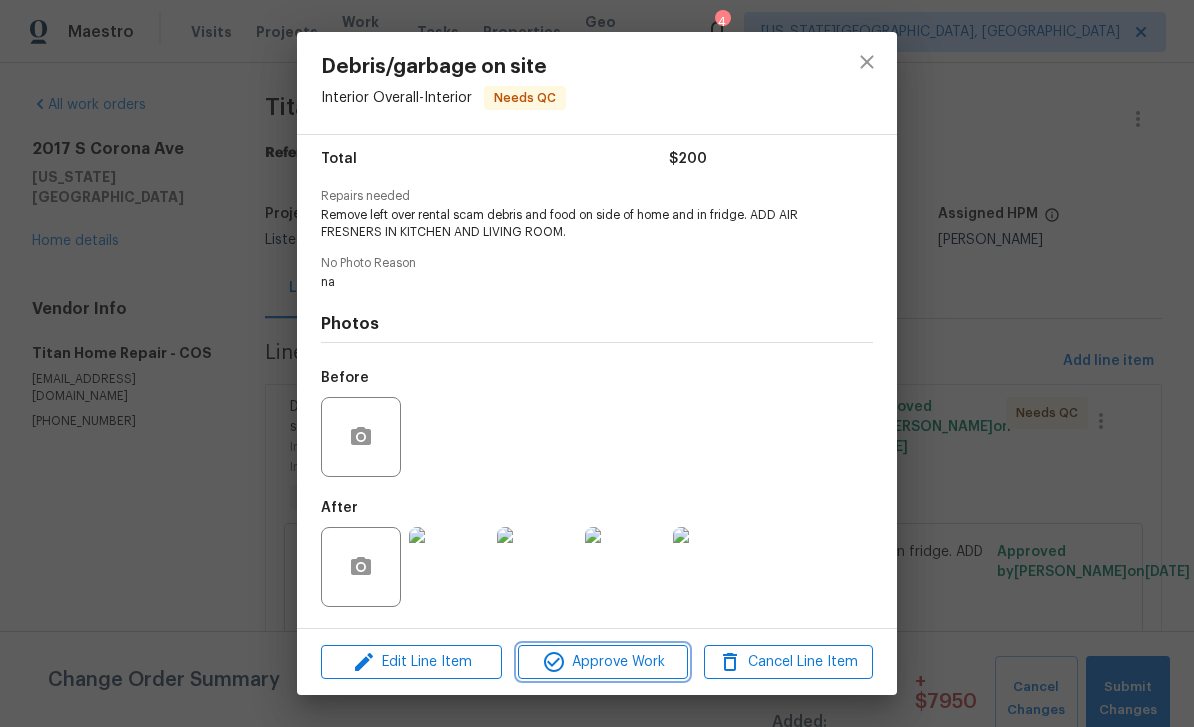 click on "Approve Work" at bounding box center (602, 662) 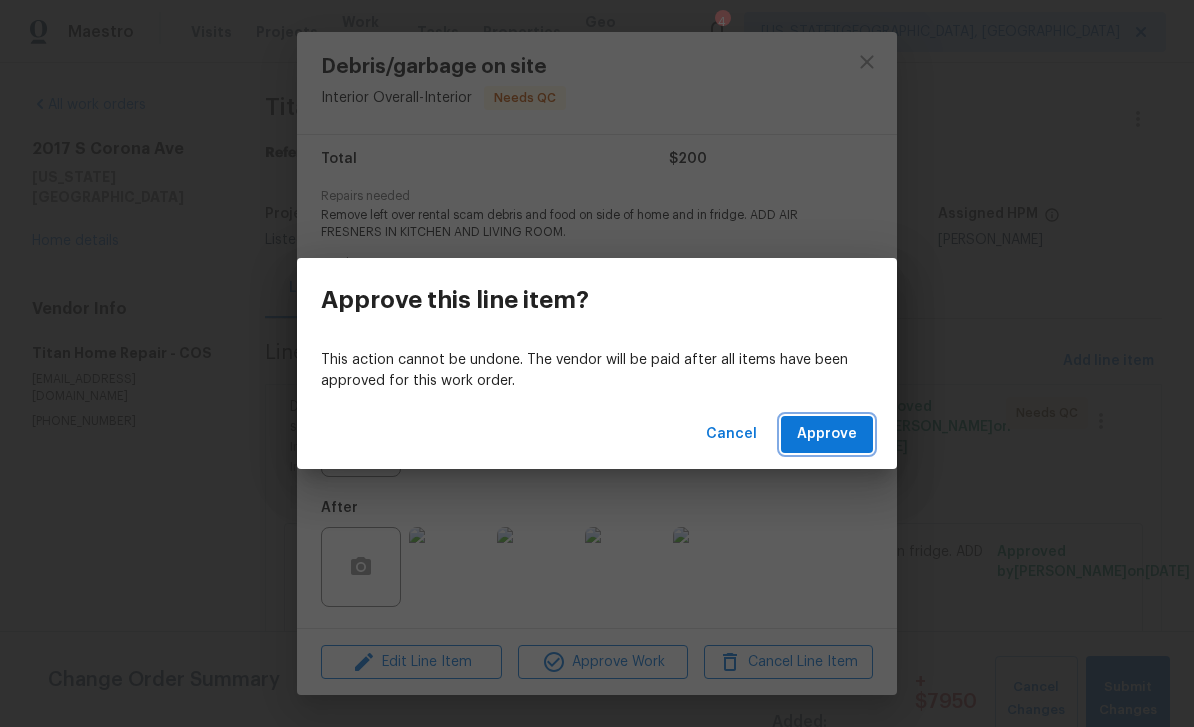 click on "Approve" at bounding box center (827, 434) 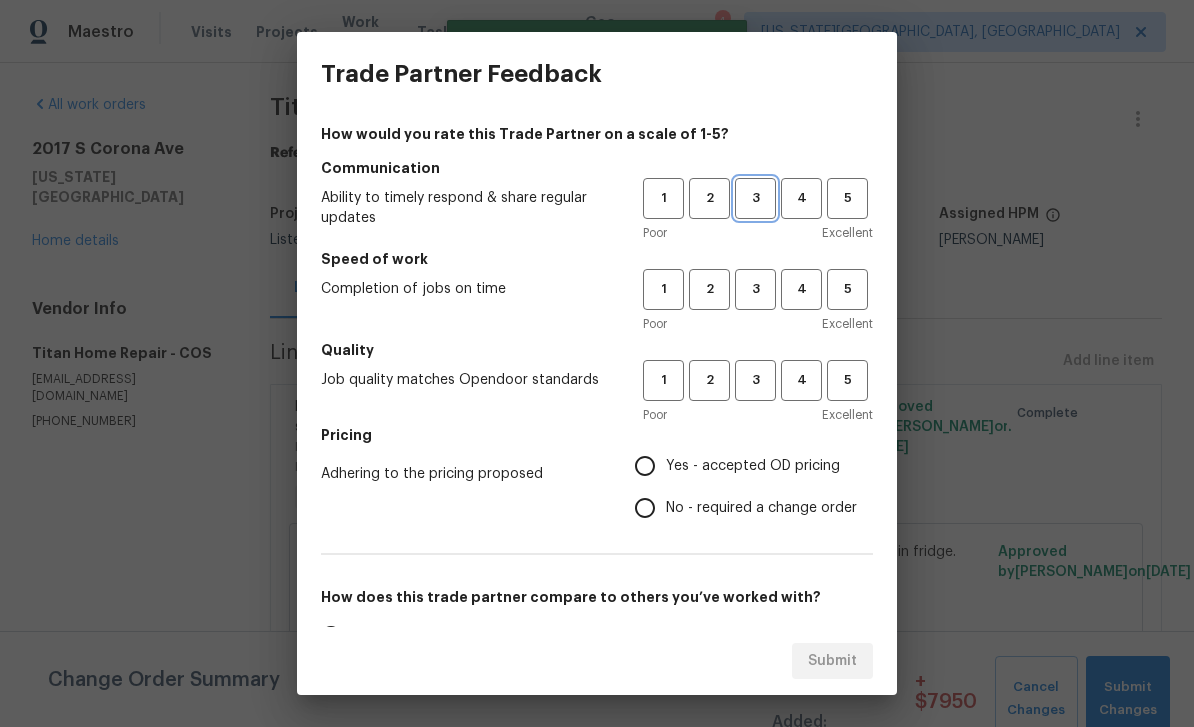 click on "3" at bounding box center [755, 198] 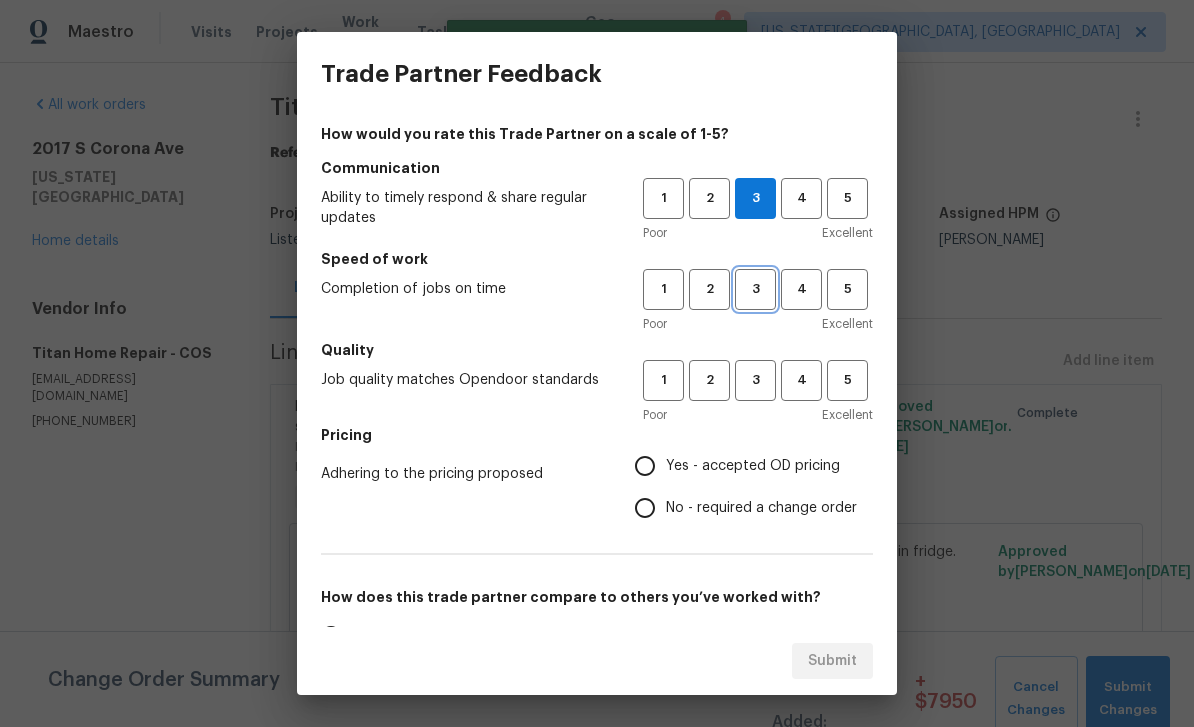 click on "3" at bounding box center [755, 289] 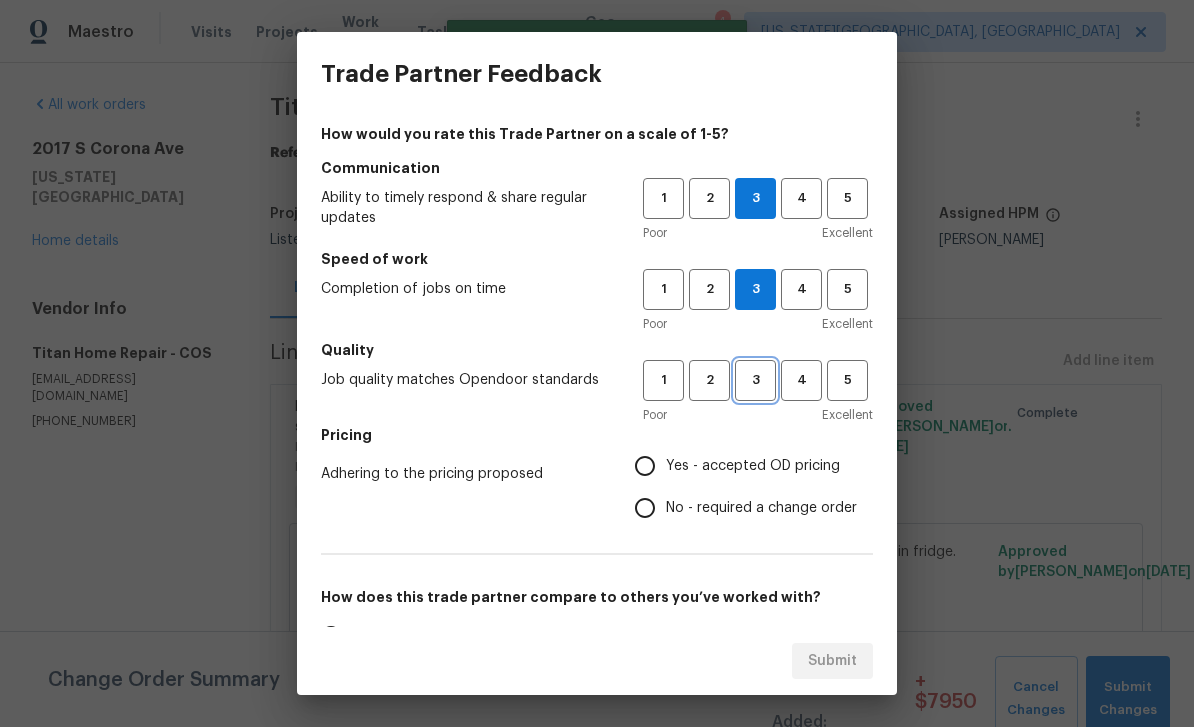 click on "3" at bounding box center (755, 380) 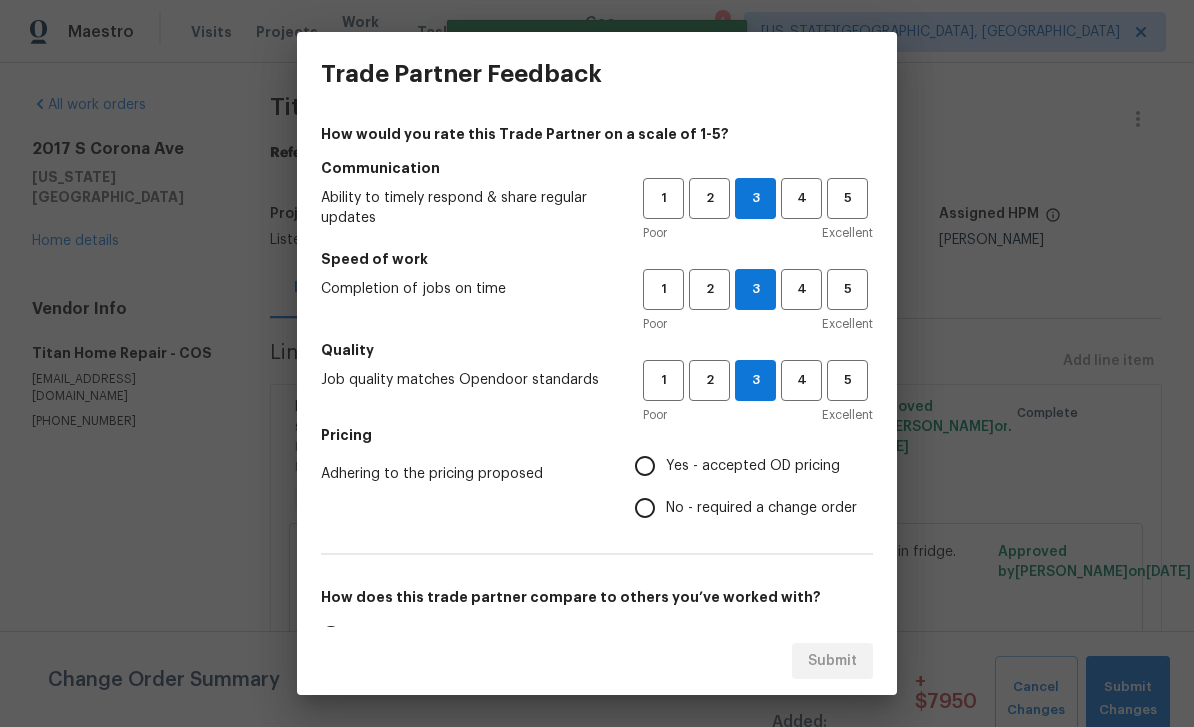 click on "Yes - accepted OD pricing" at bounding box center [645, 466] 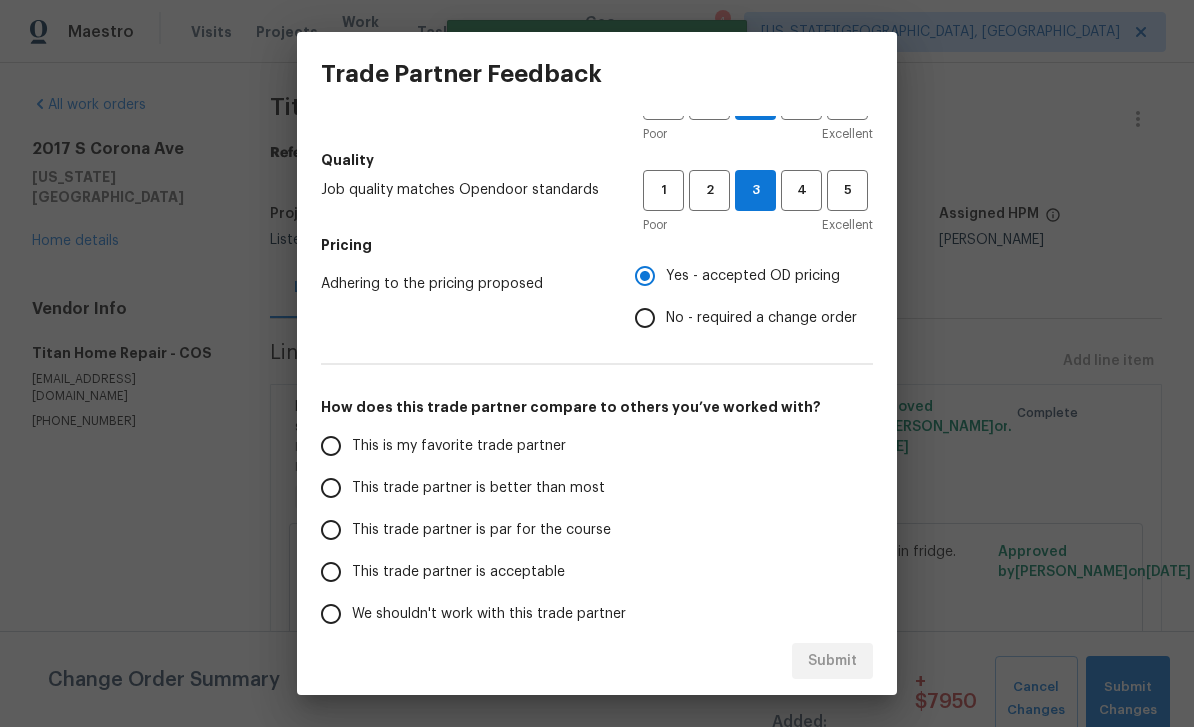 scroll, scrollTop: 187, scrollLeft: 0, axis: vertical 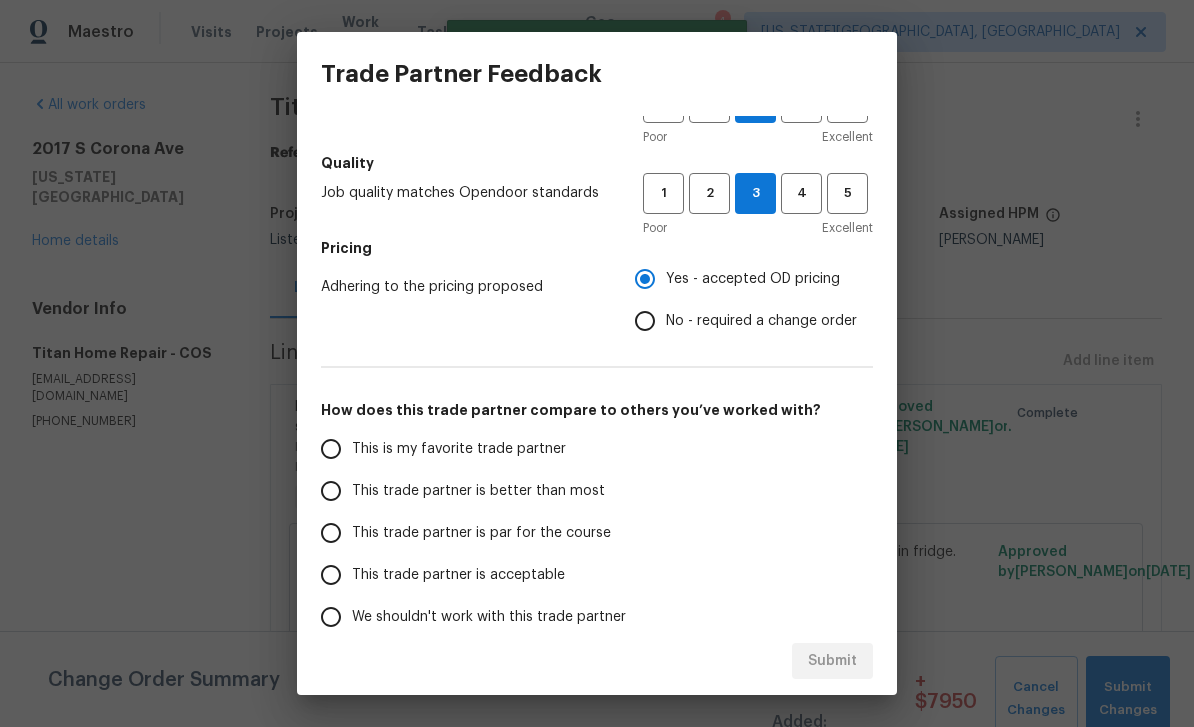 click on "This trade partner is par for the course" at bounding box center [468, 533] 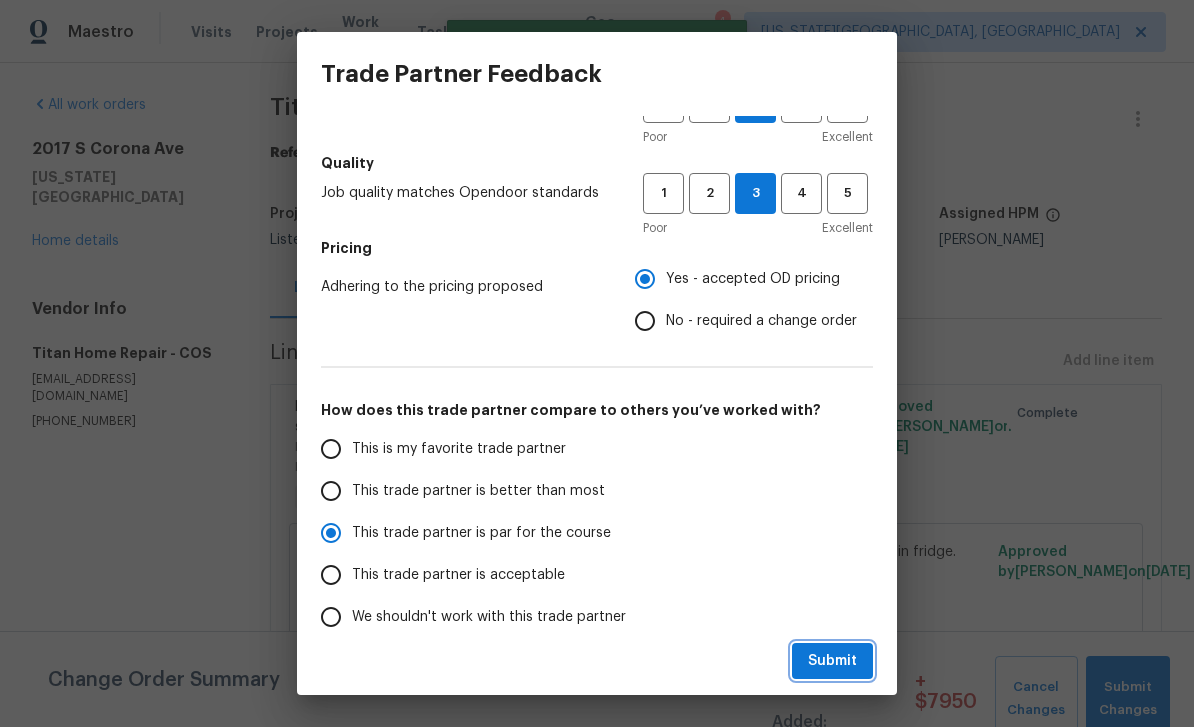click on "Submit" at bounding box center (832, 661) 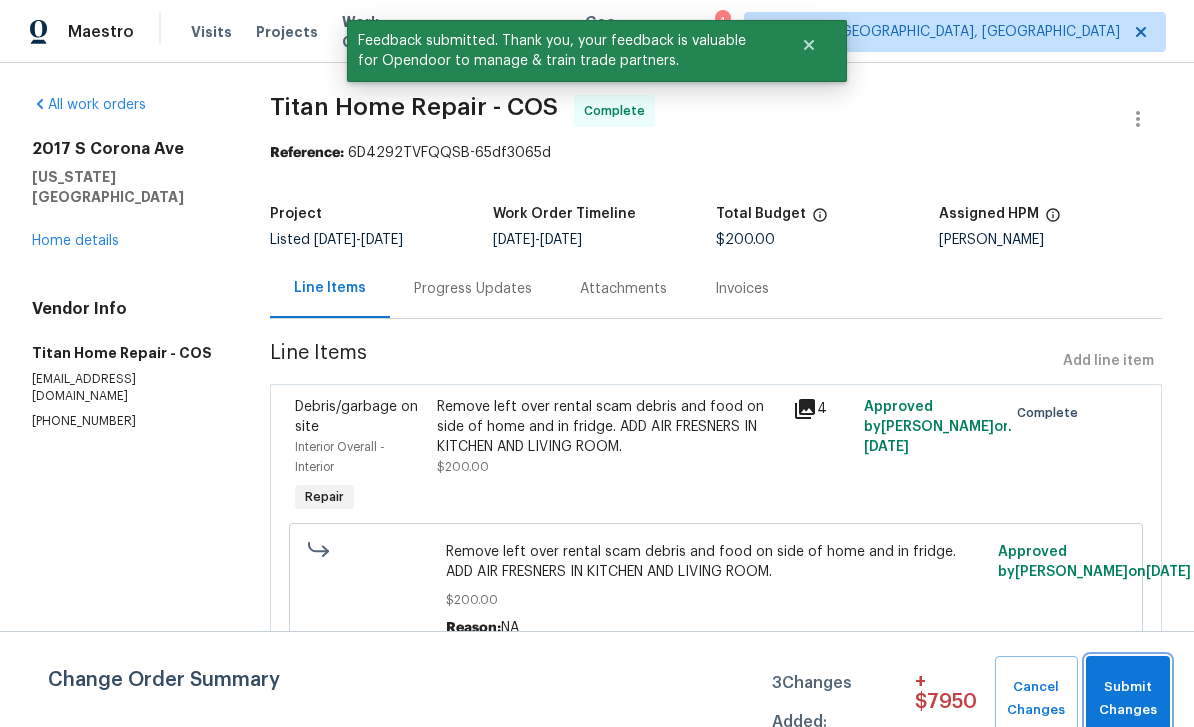 click on "Submit Changes" at bounding box center (1128, 699) 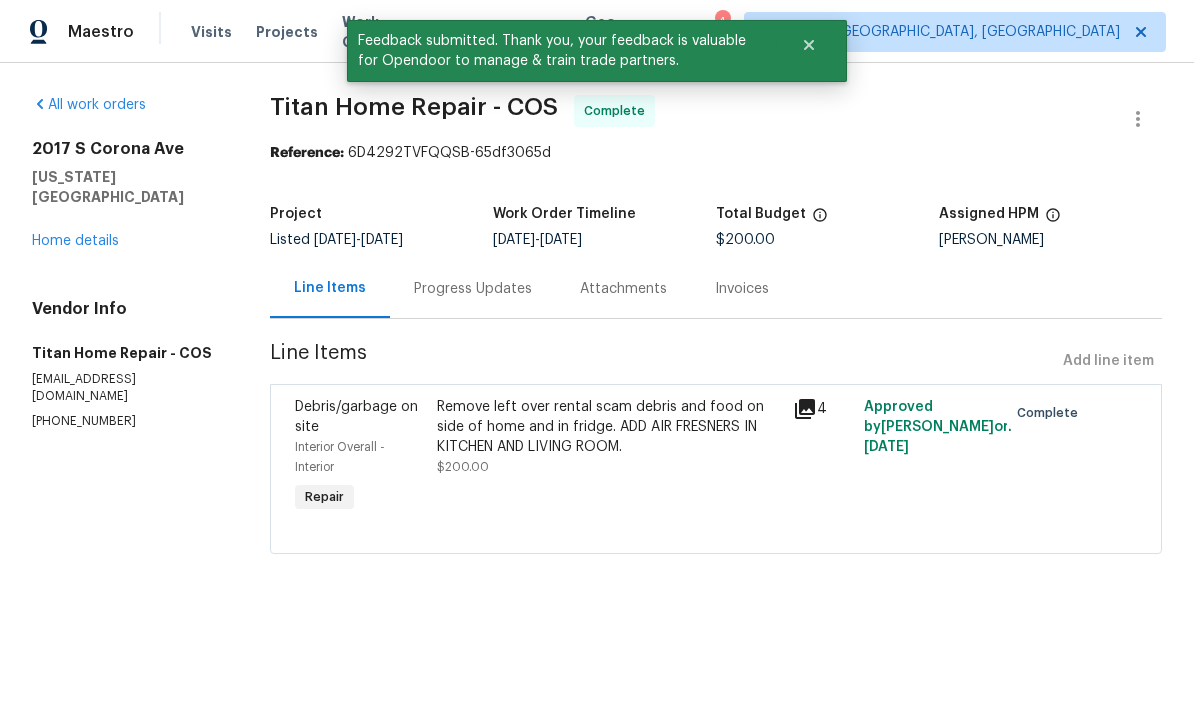 scroll, scrollTop: 0, scrollLeft: 0, axis: both 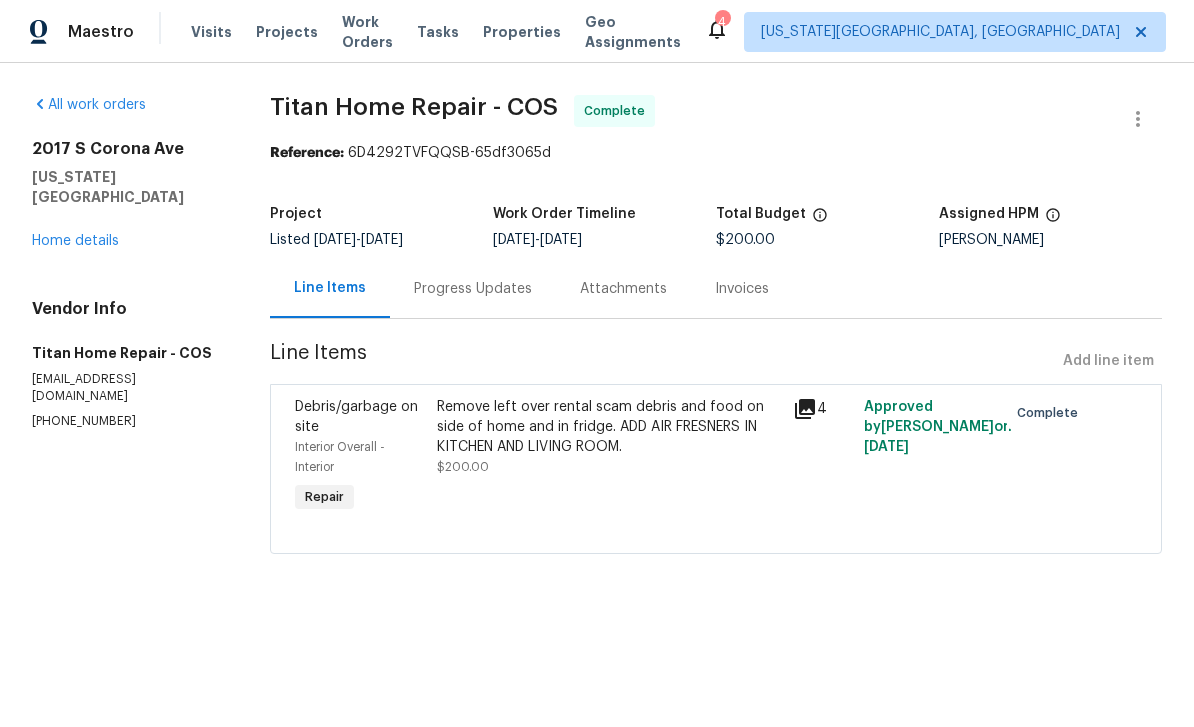 click on "Home details" at bounding box center (75, 241) 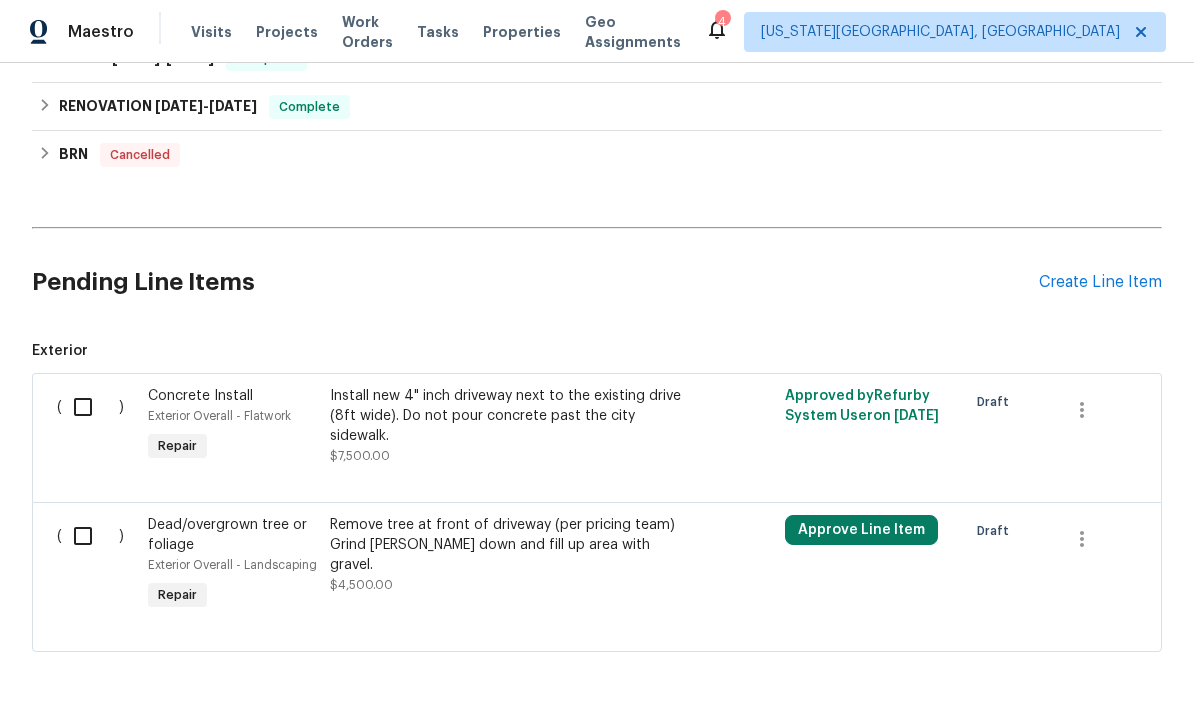scroll, scrollTop: 578, scrollLeft: 0, axis: vertical 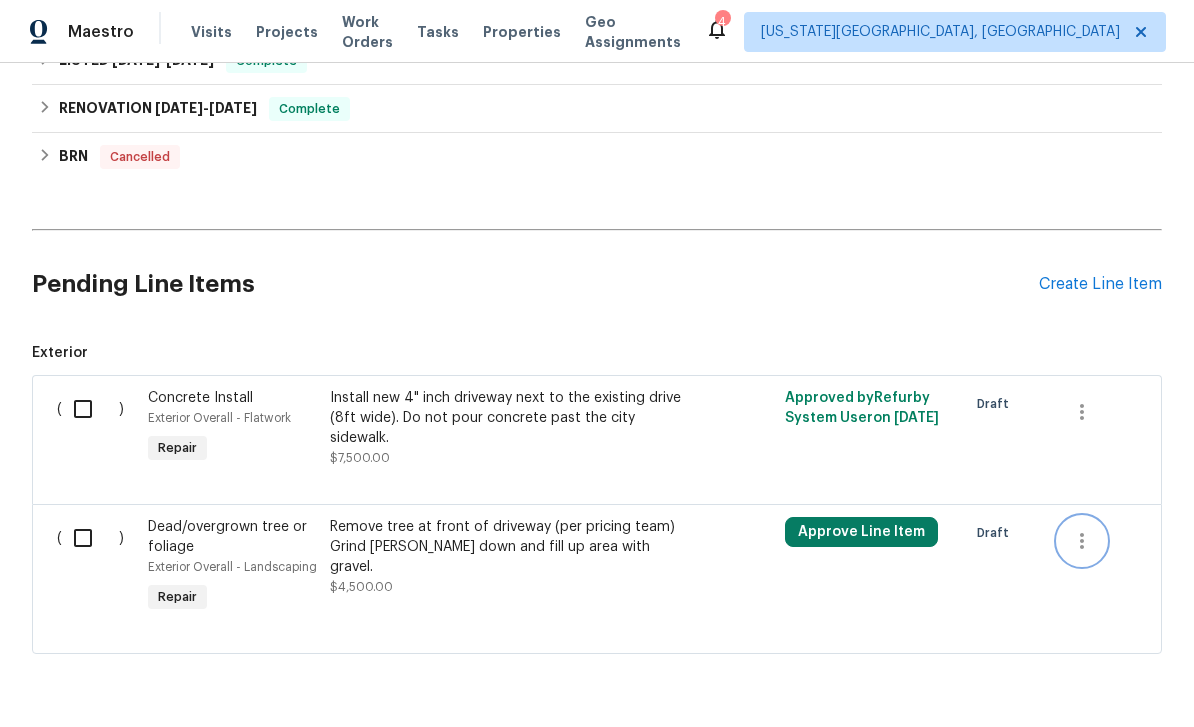 click 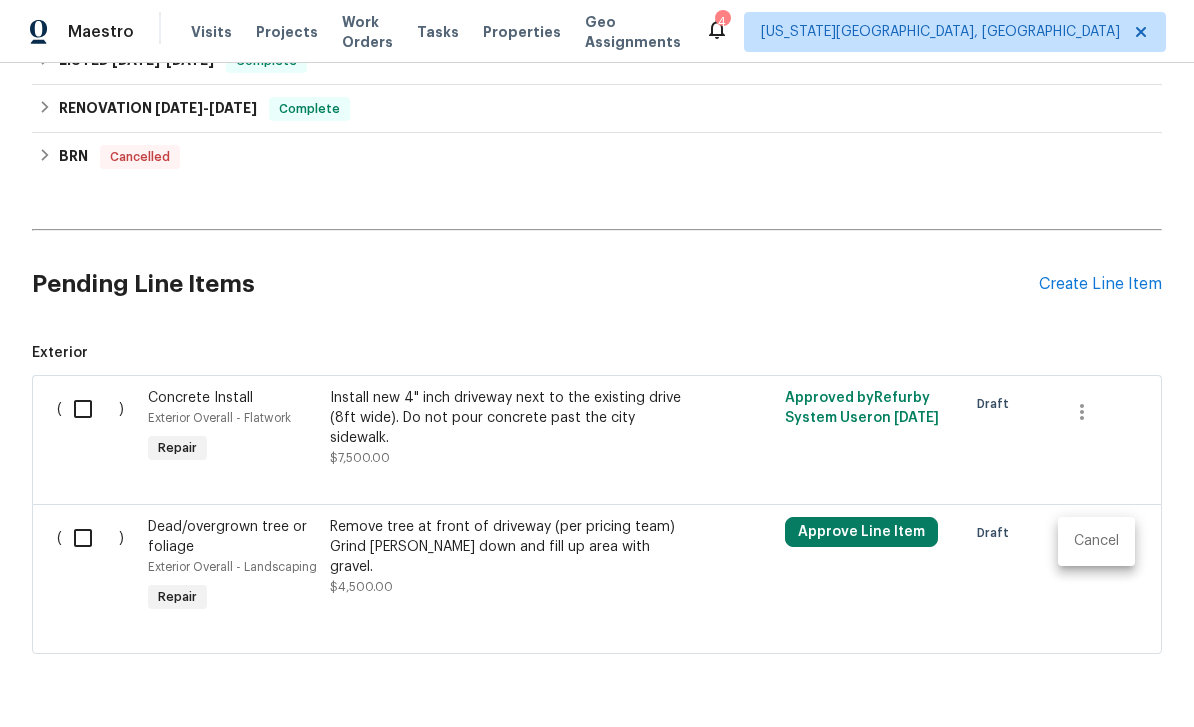 click on "Cancel" at bounding box center (1096, 541) 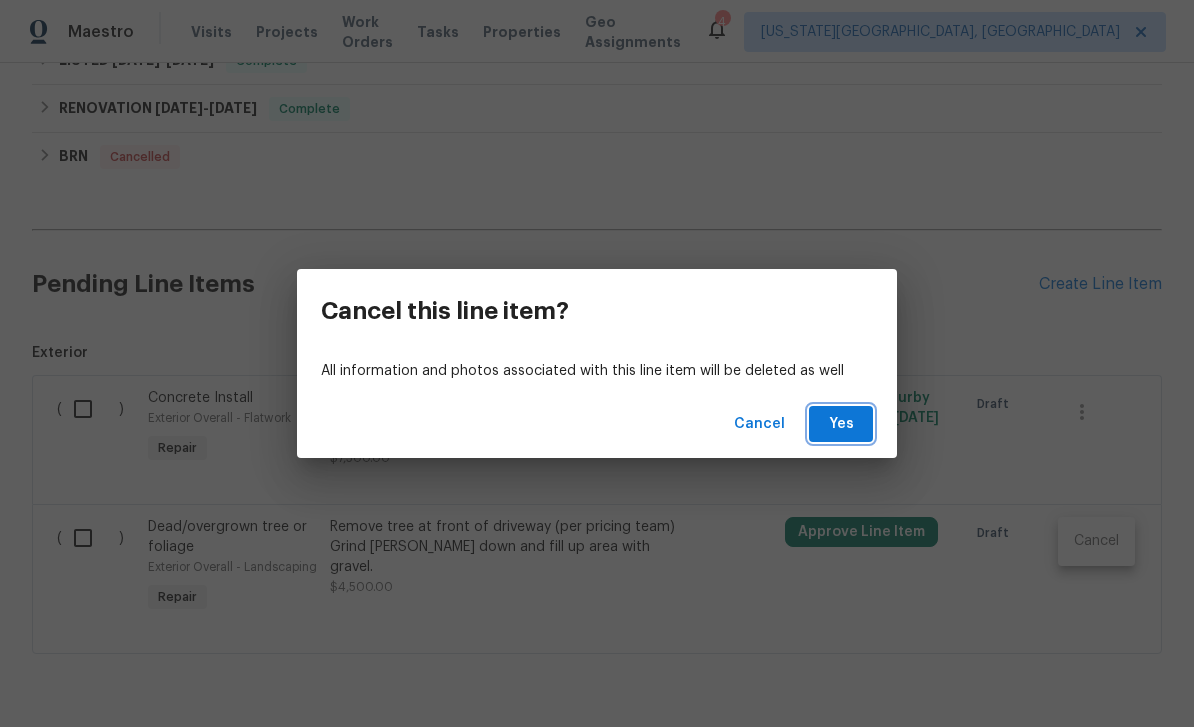 click on "Yes" at bounding box center [841, 424] 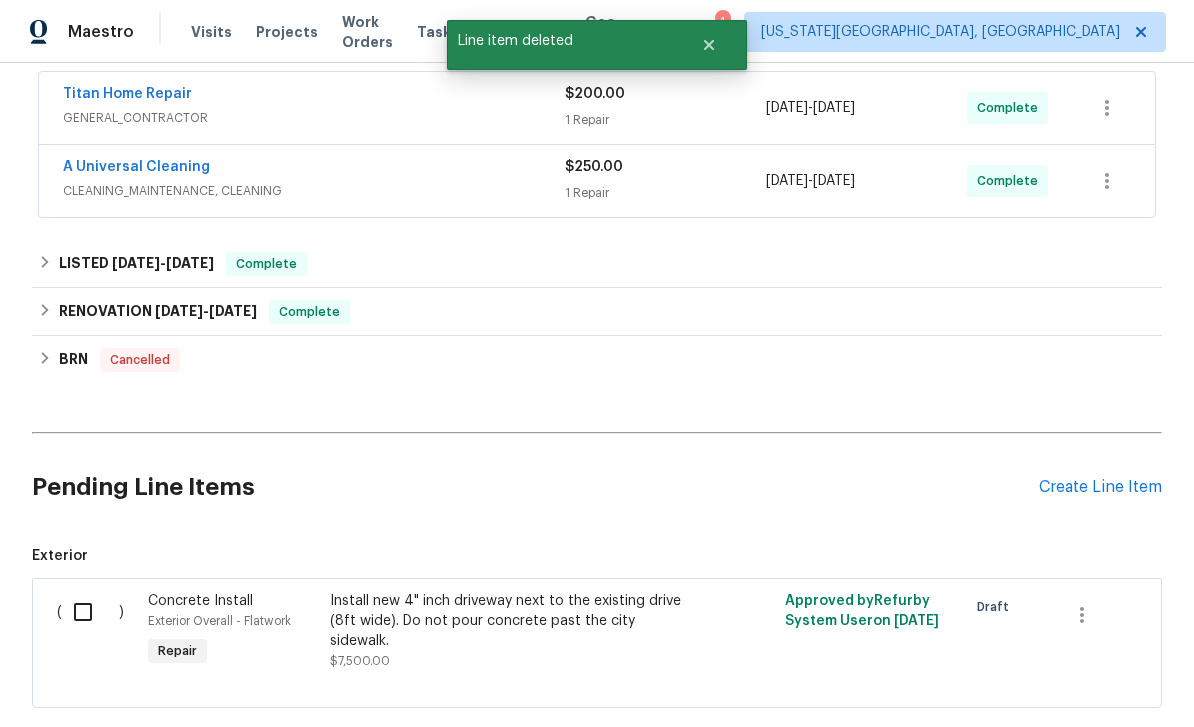 scroll, scrollTop: 33, scrollLeft: 0, axis: vertical 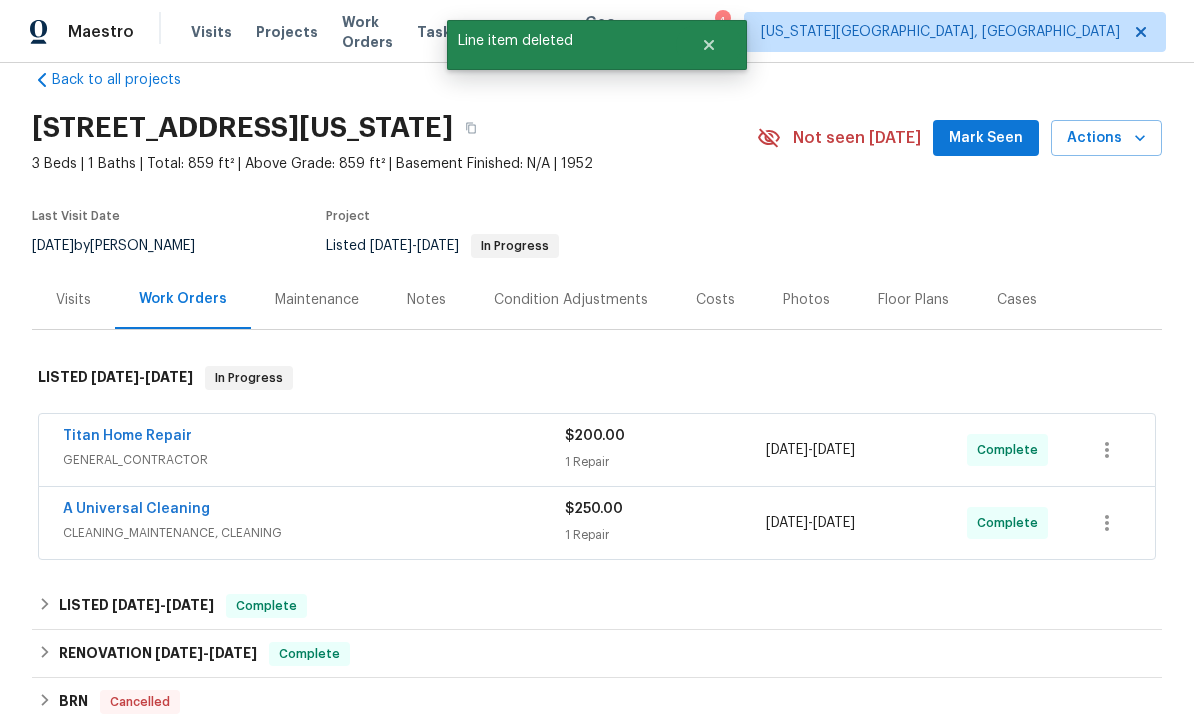 click on "Mark Seen" at bounding box center (986, 138) 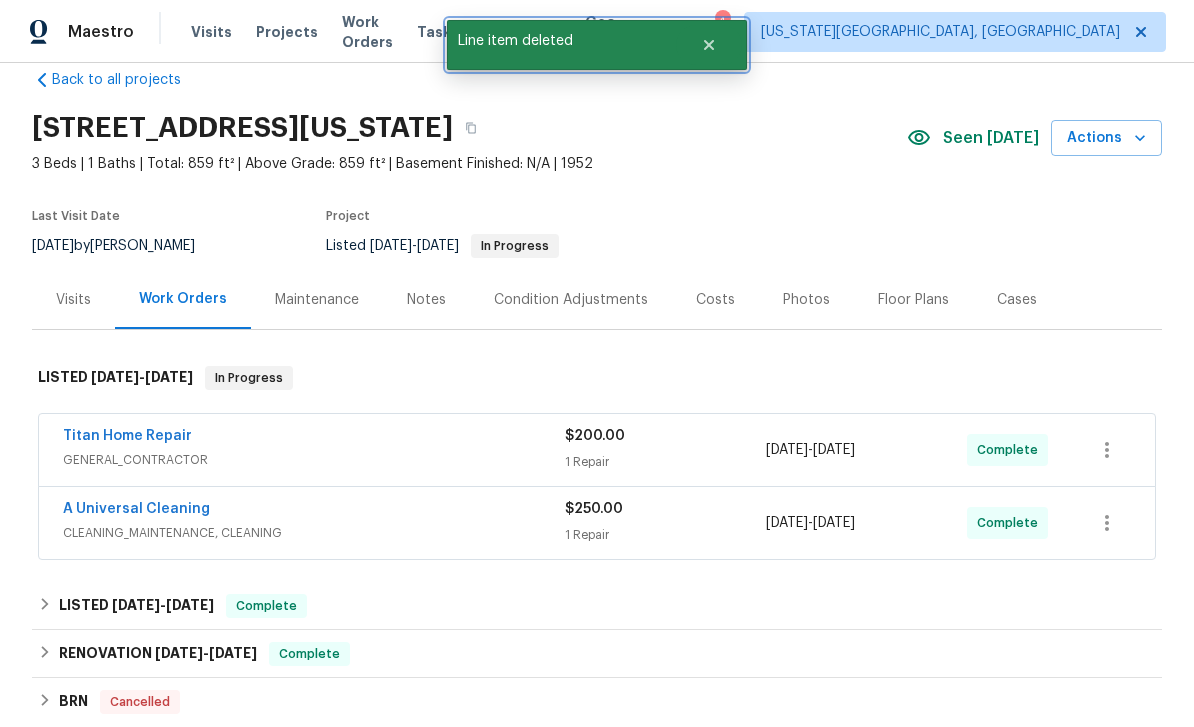click at bounding box center (709, 45) 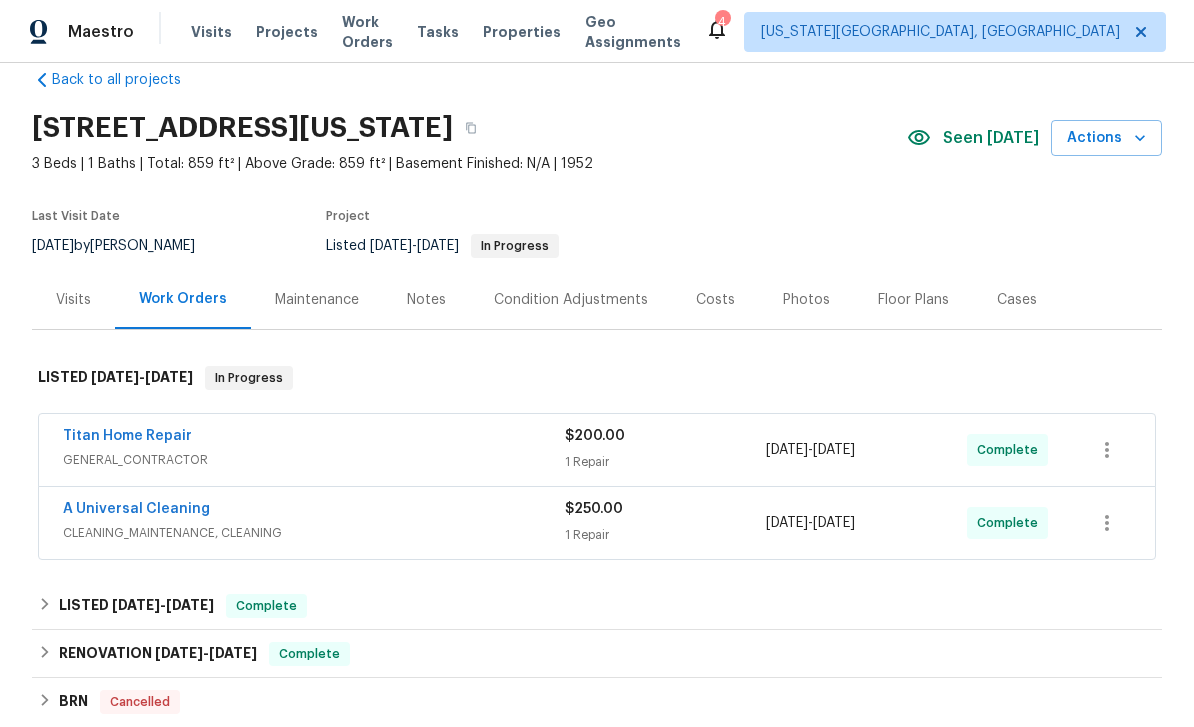 click on "Work Orders" at bounding box center (367, 32) 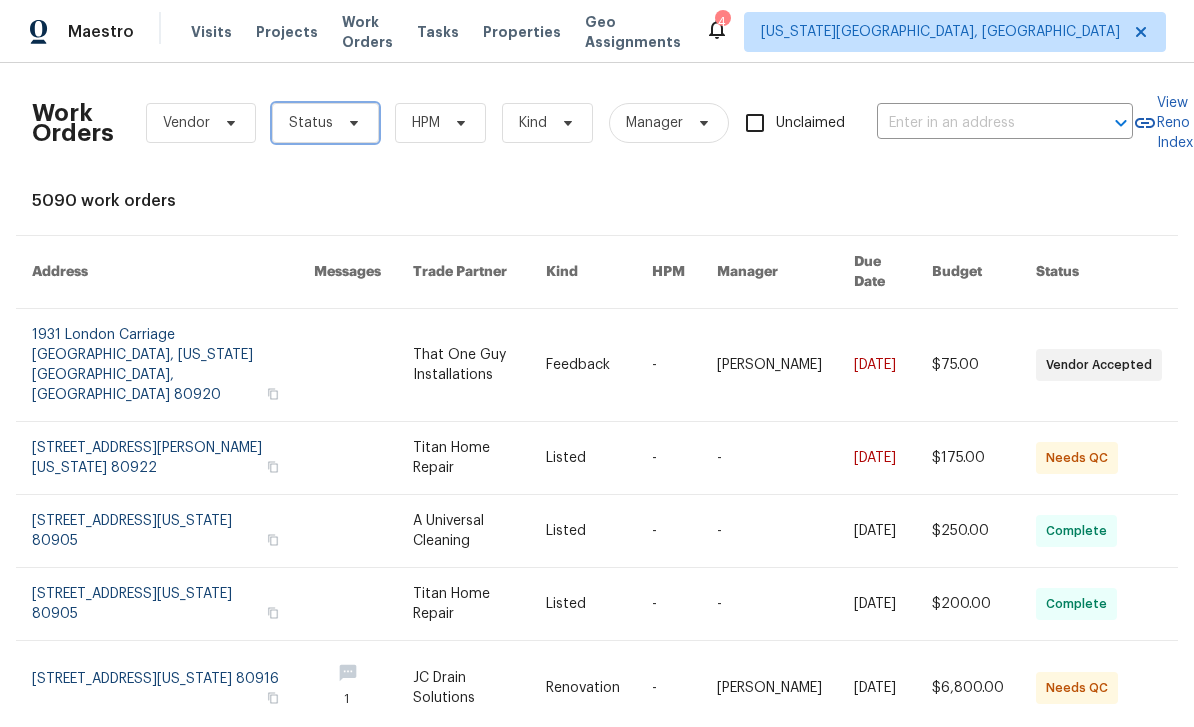click 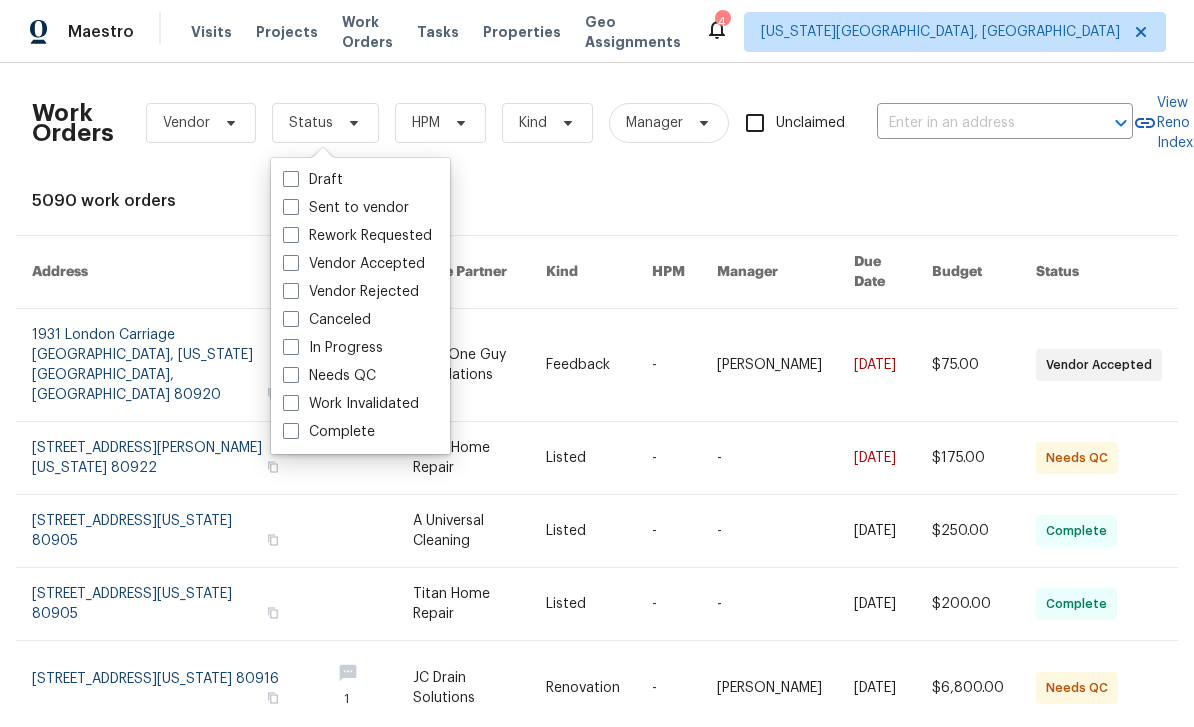 click at bounding box center [291, 375] 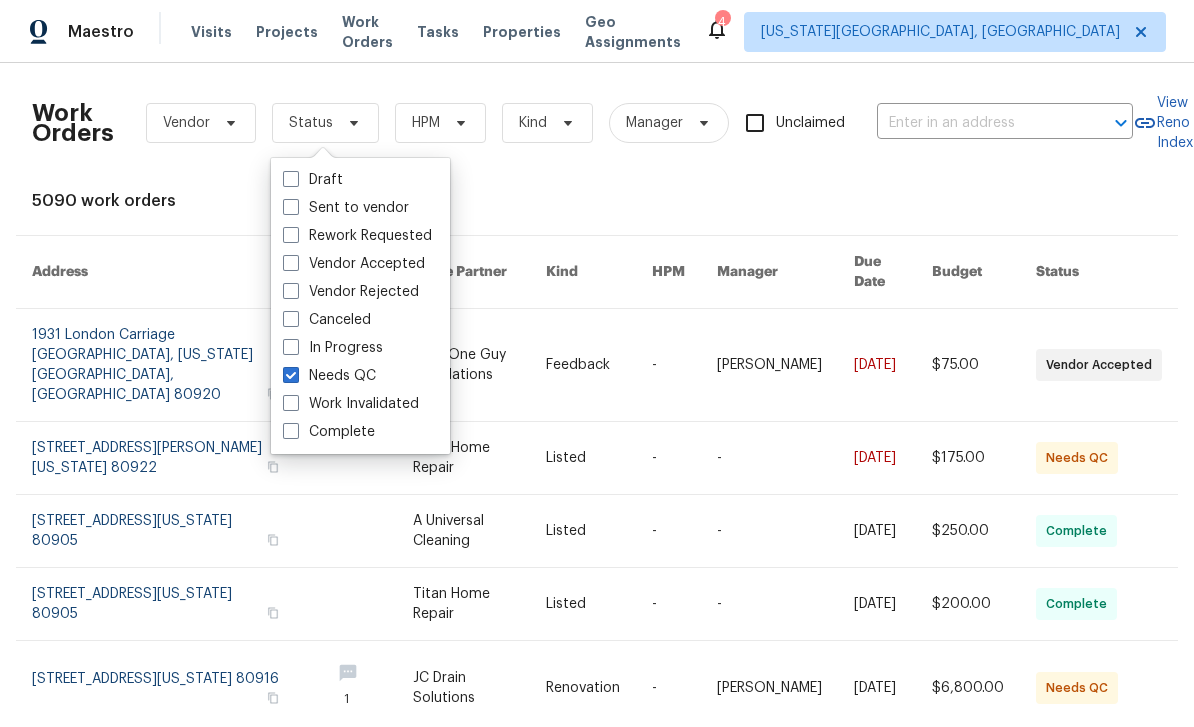 checkbox on "true" 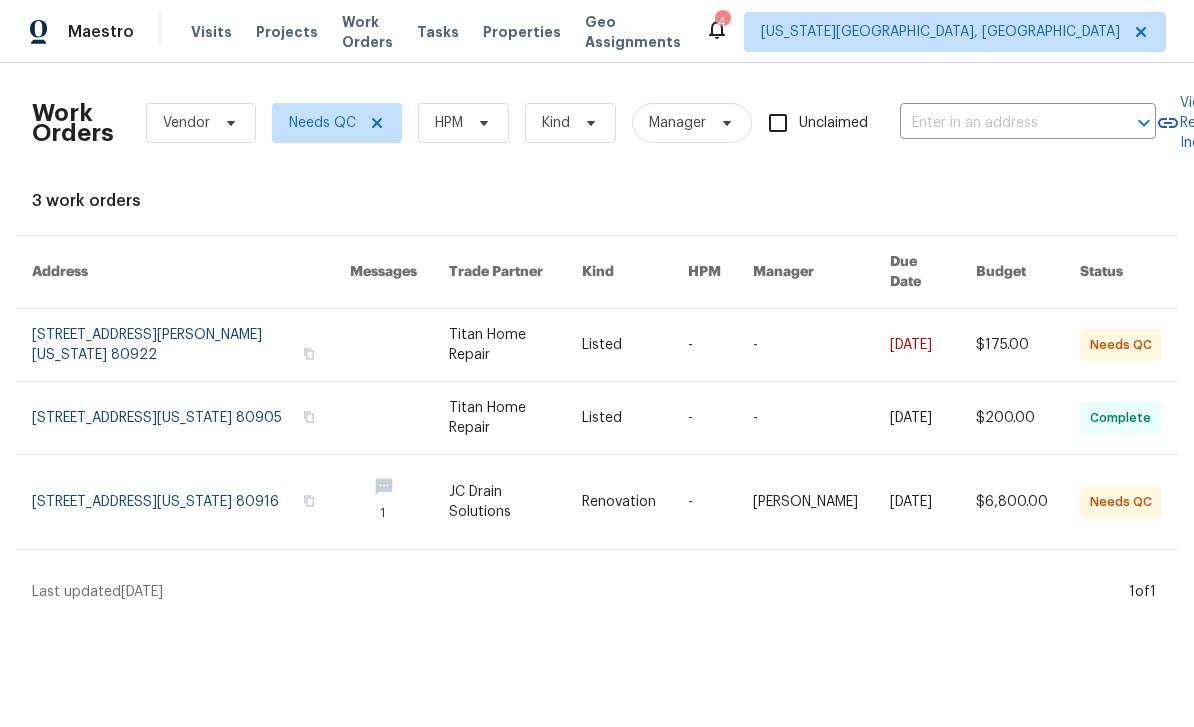 click at bounding box center [720, 345] 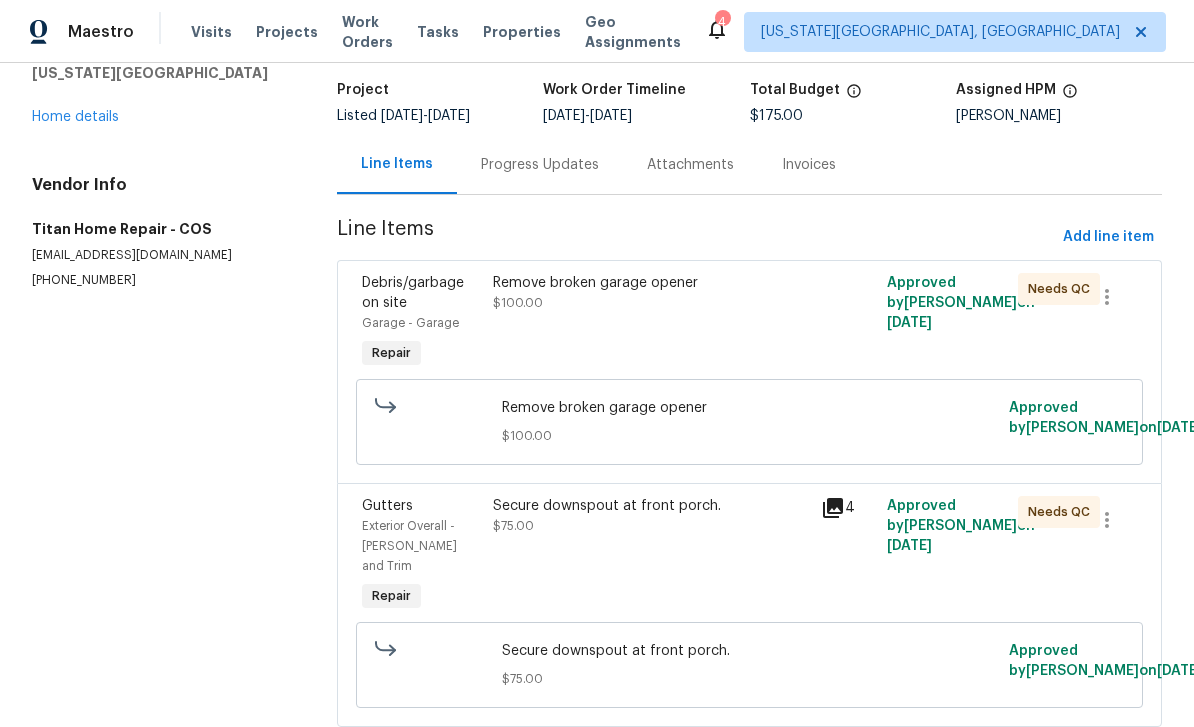 scroll, scrollTop: 123, scrollLeft: 0, axis: vertical 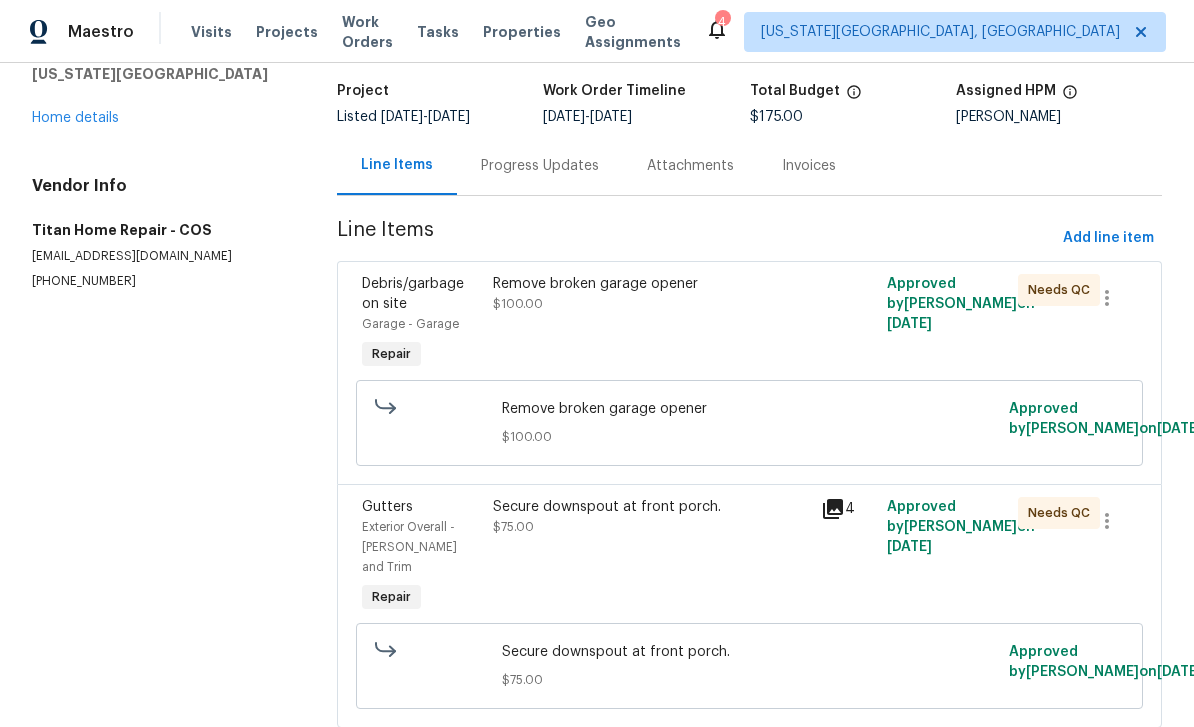 click on "Remove broken garage opener $100.00" at bounding box center [651, 294] 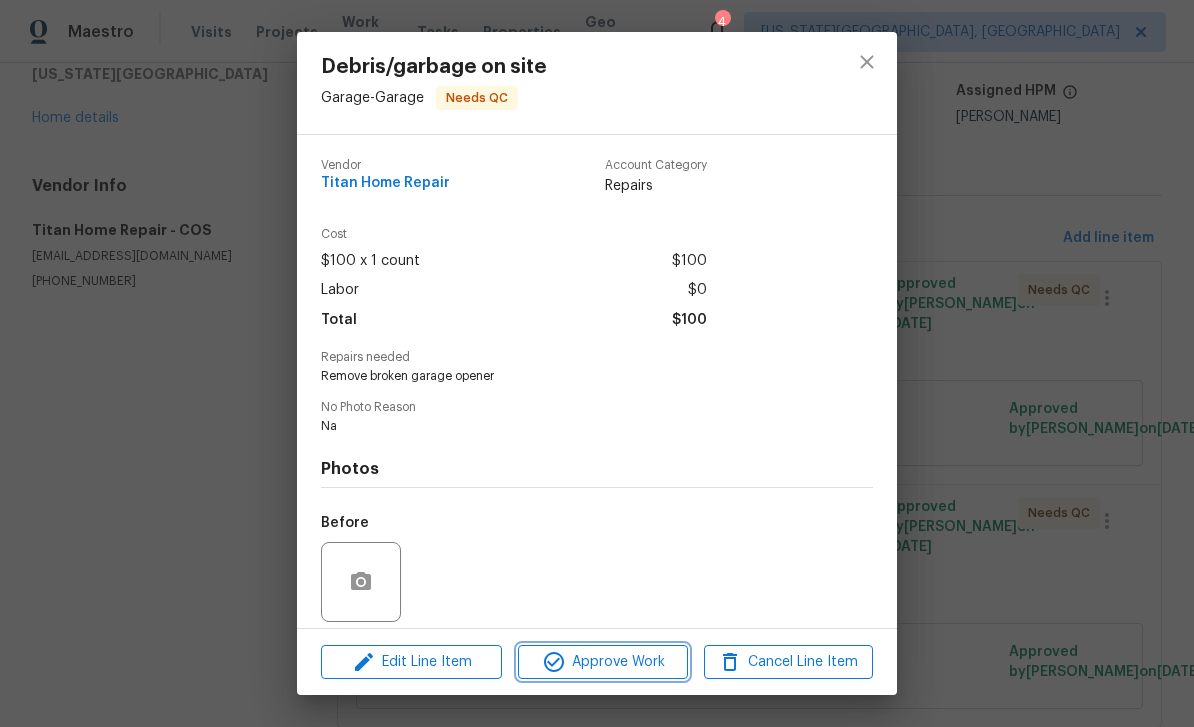 click on "Approve Work" at bounding box center [602, 662] 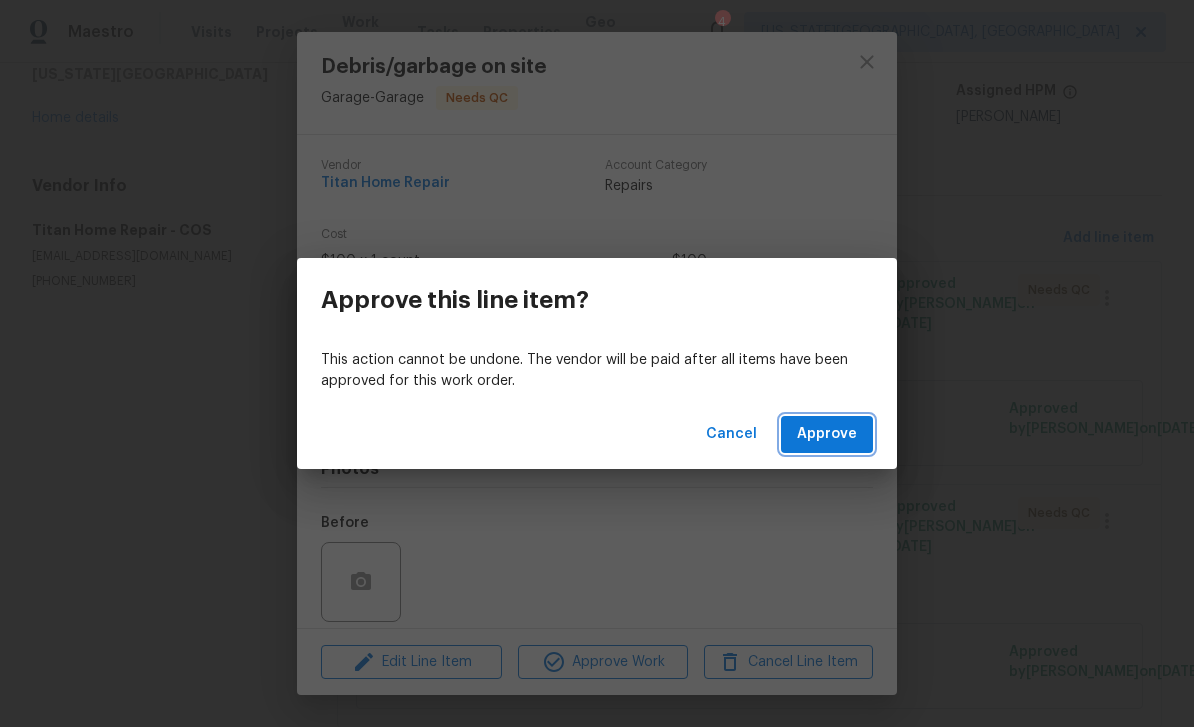 click on "Approve" at bounding box center [827, 434] 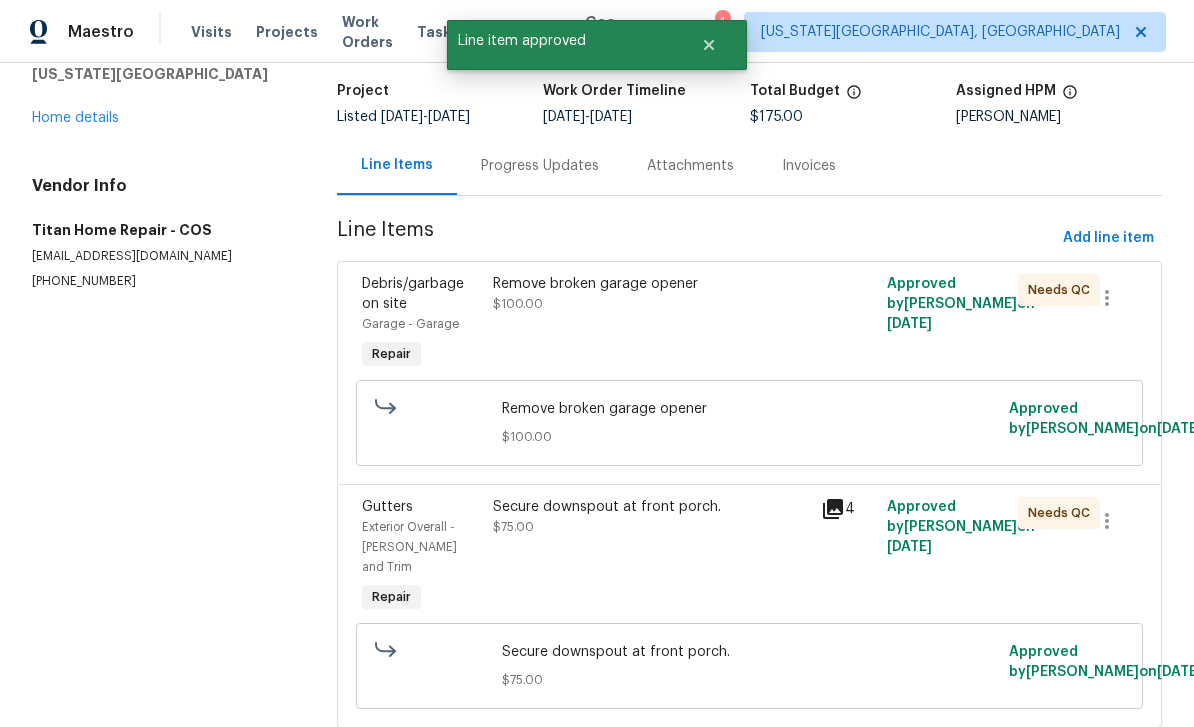 scroll, scrollTop: 0, scrollLeft: 0, axis: both 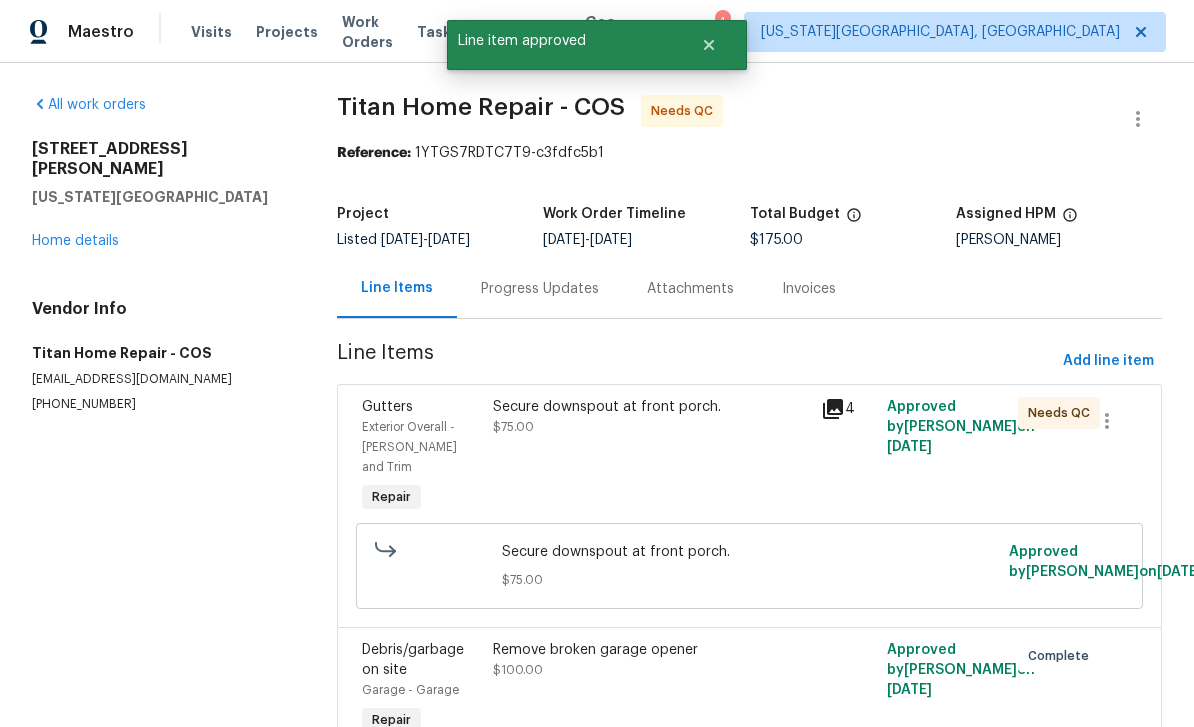 click on "Secure downspout at front porch. $75.00" at bounding box center (651, 417) 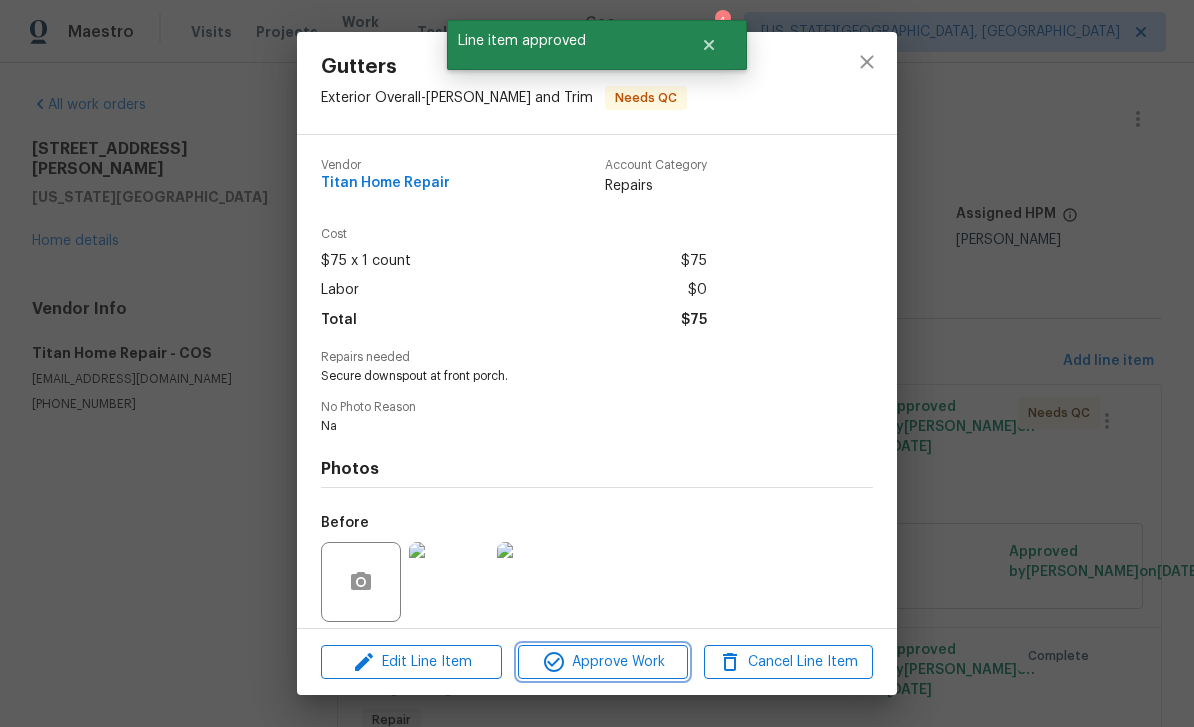 click on "Approve Work" at bounding box center [602, 662] 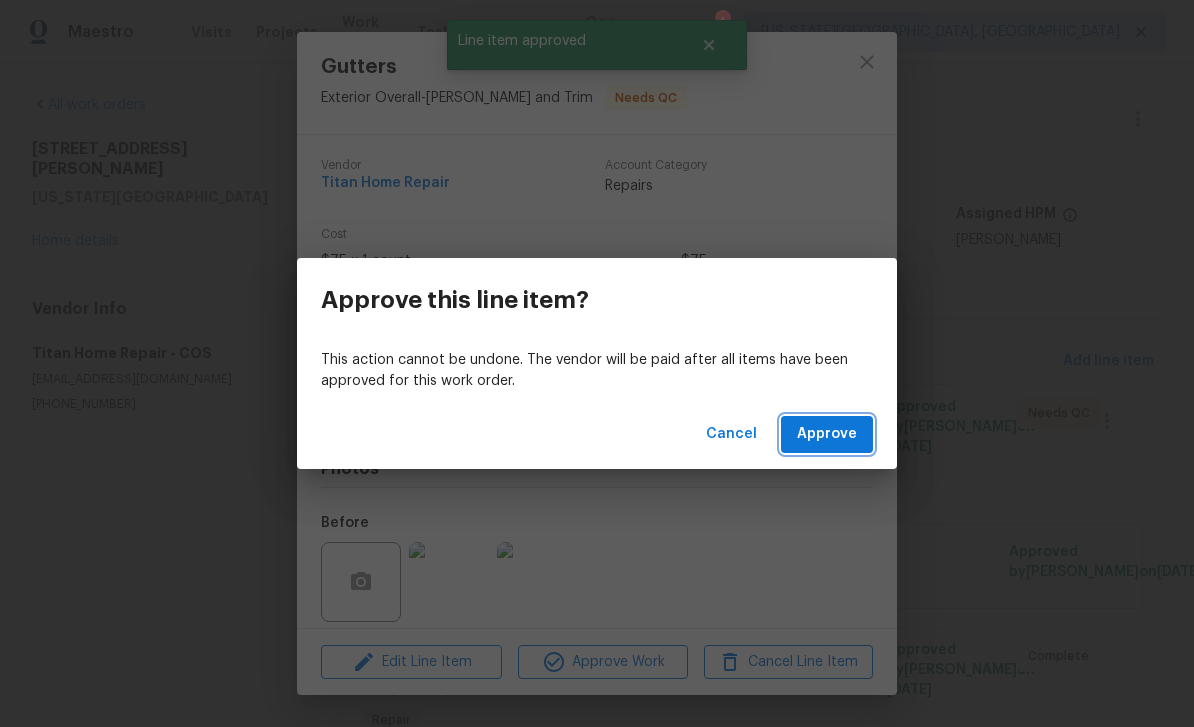 click on "Approve" at bounding box center [827, 434] 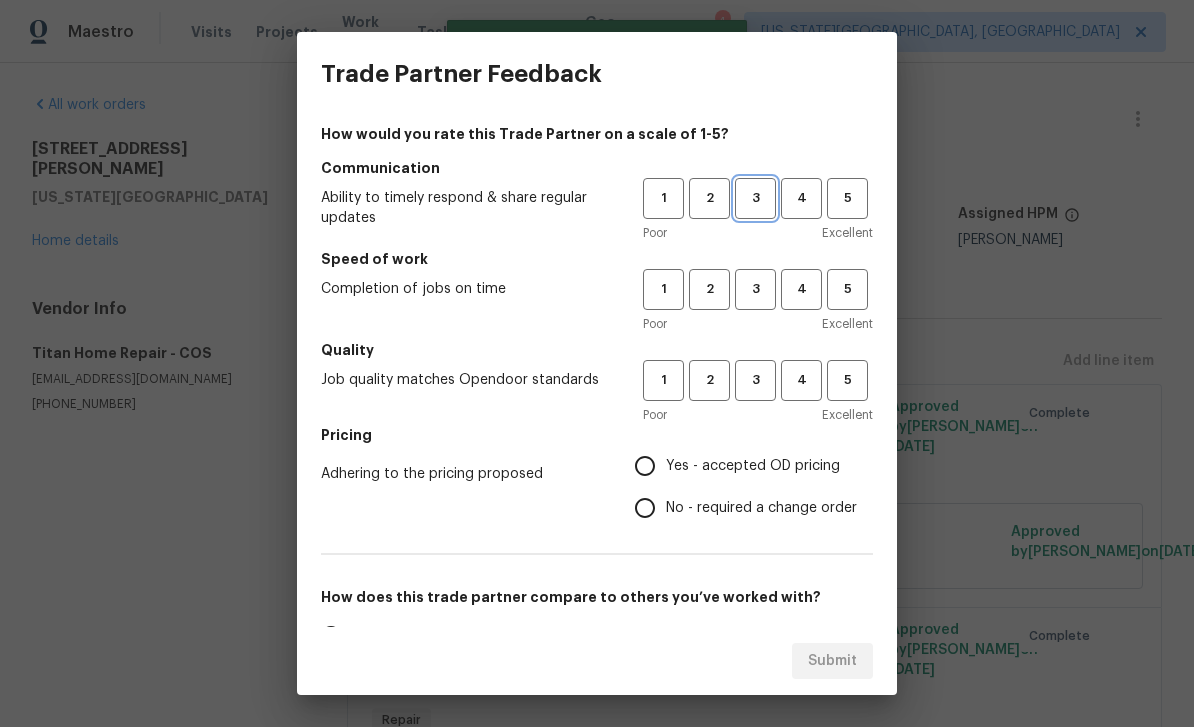 click on "3" at bounding box center (755, 198) 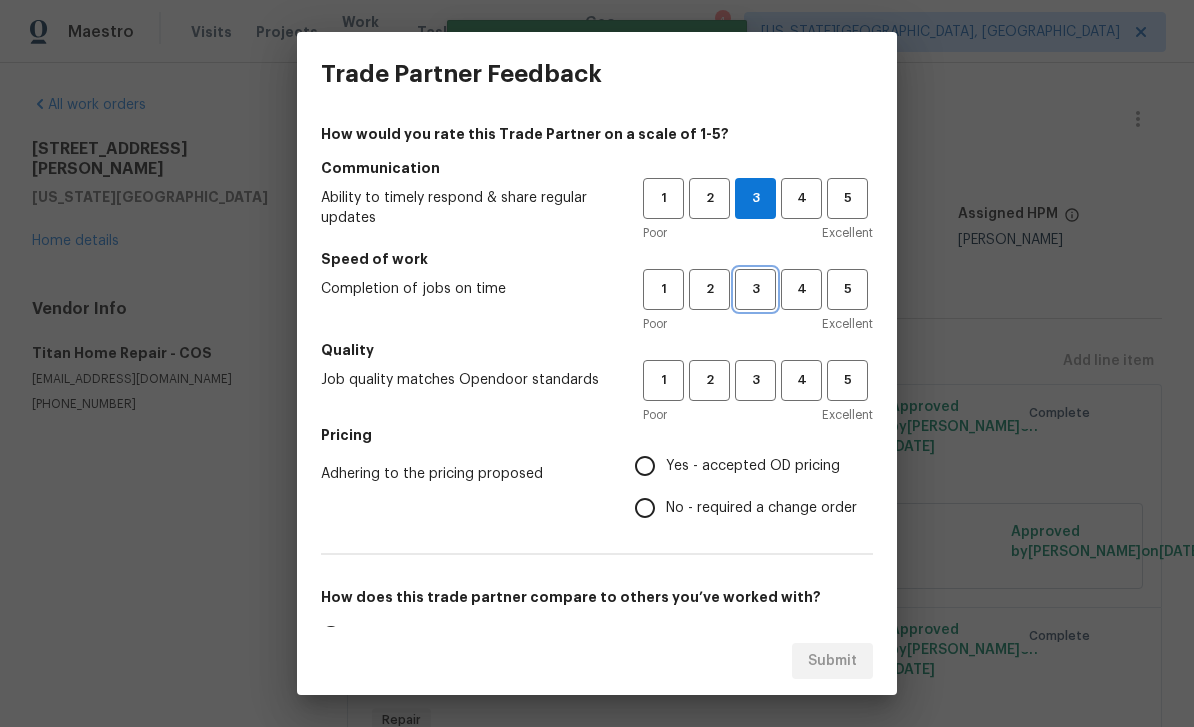 click on "3" at bounding box center (755, 289) 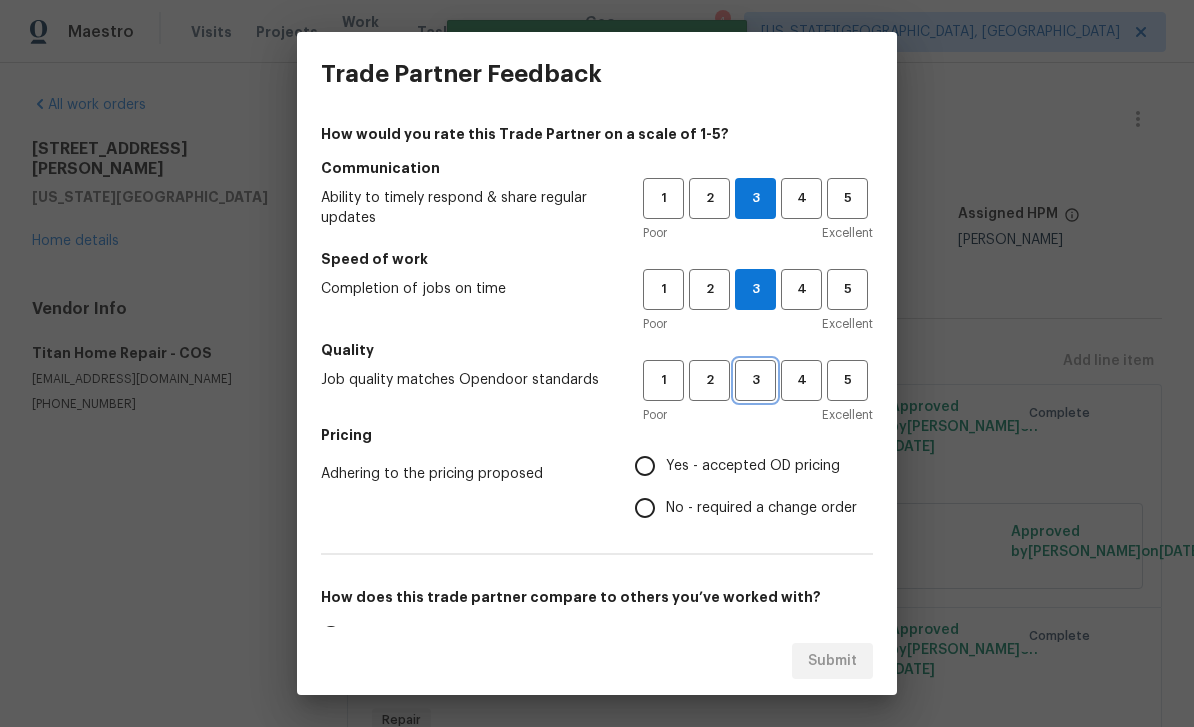 click on "3" at bounding box center [755, 380] 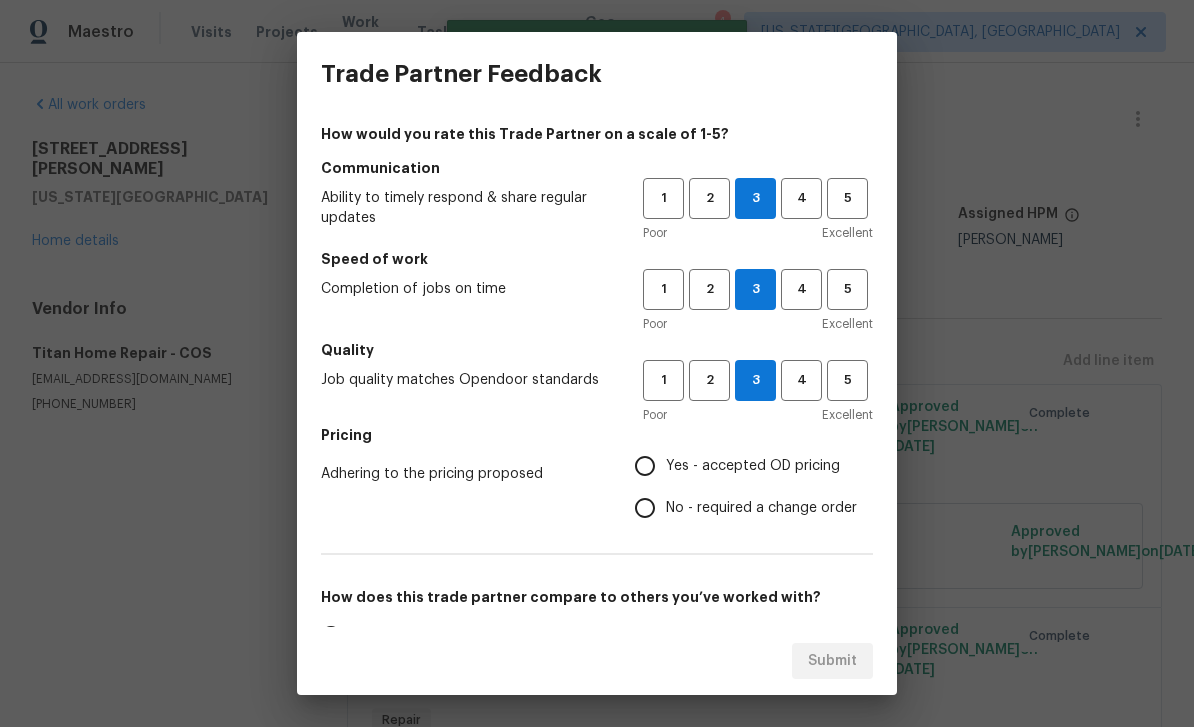 click on "Yes - accepted OD pricing" at bounding box center [645, 466] 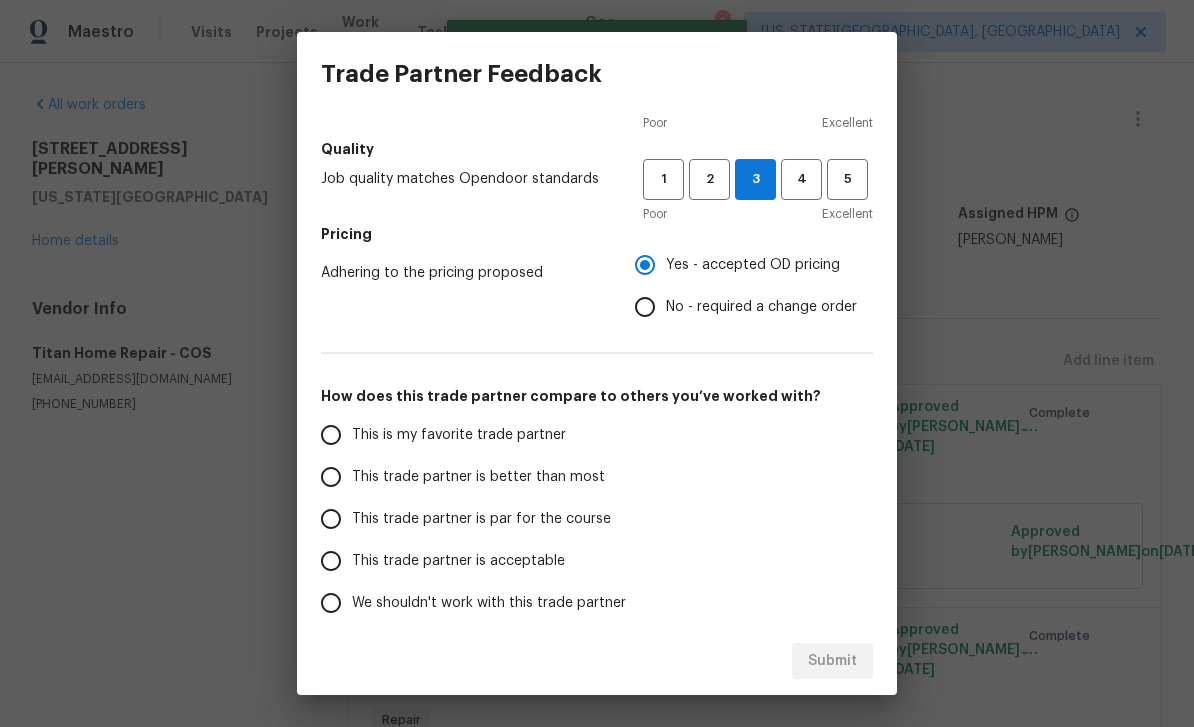 scroll, scrollTop: 229, scrollLeft: 0, axis: vertical 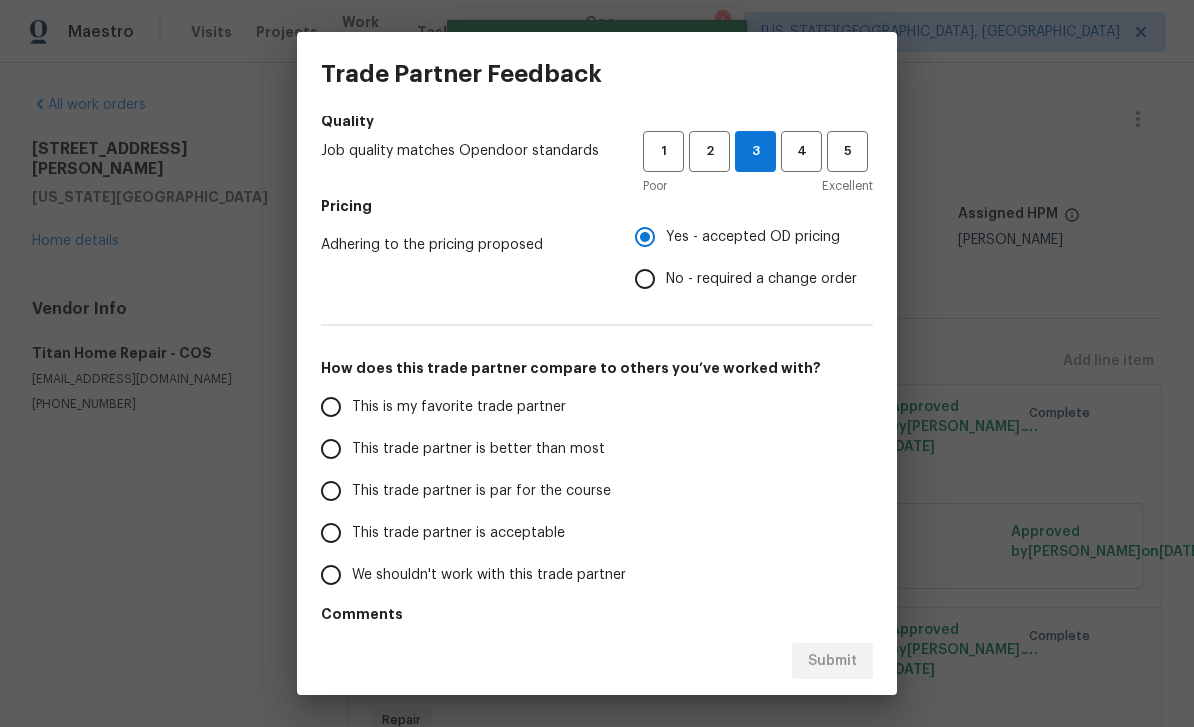 click on "This trade partner is par for the course" at bounding box center [331, 491] 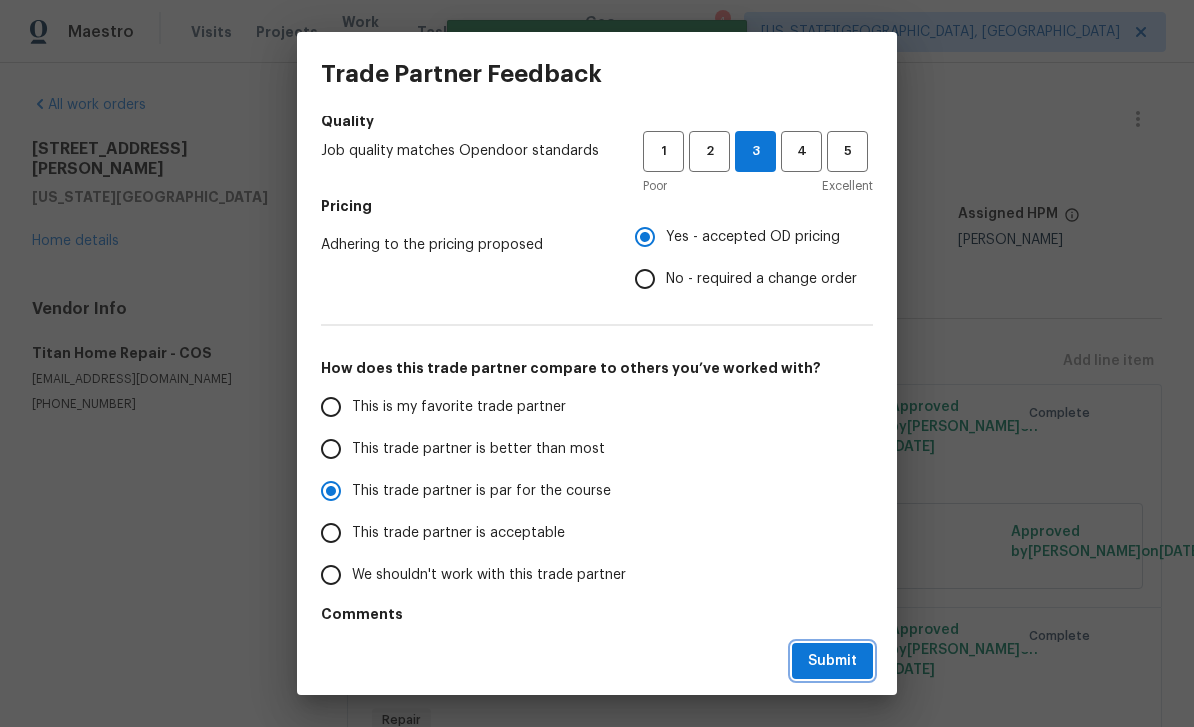 click on "Submit" at bounding box center [832, 661] 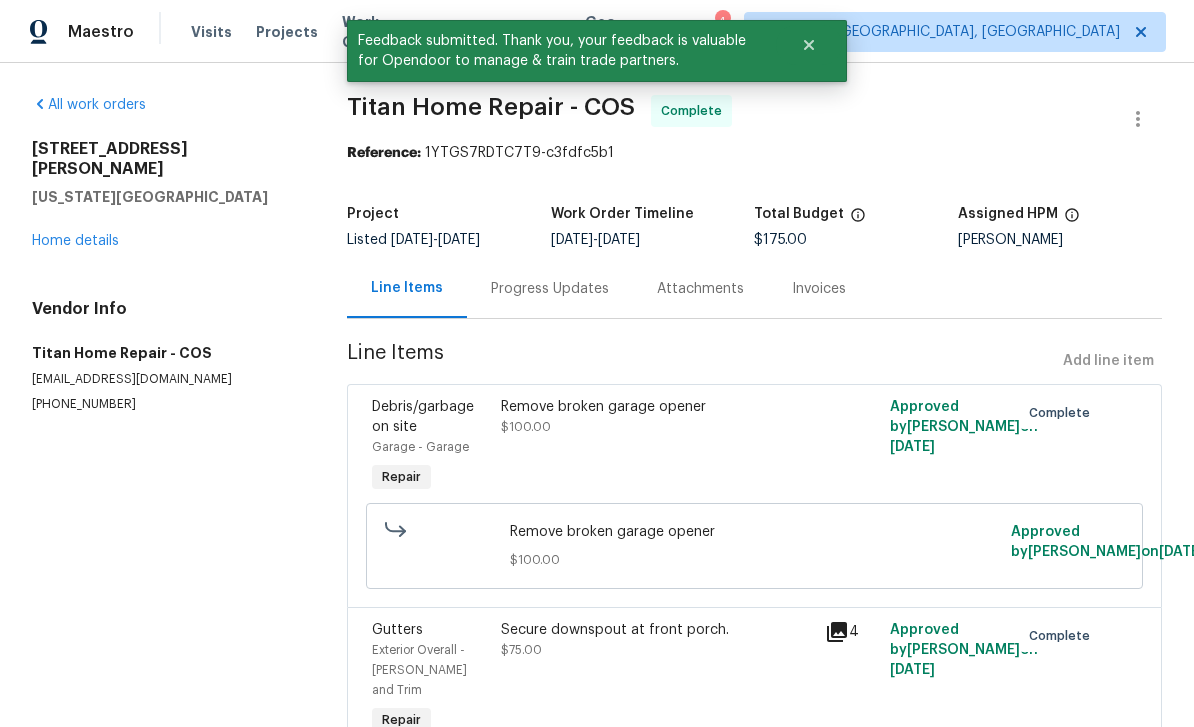 click on "Home details" at bounding box center [75, 241] 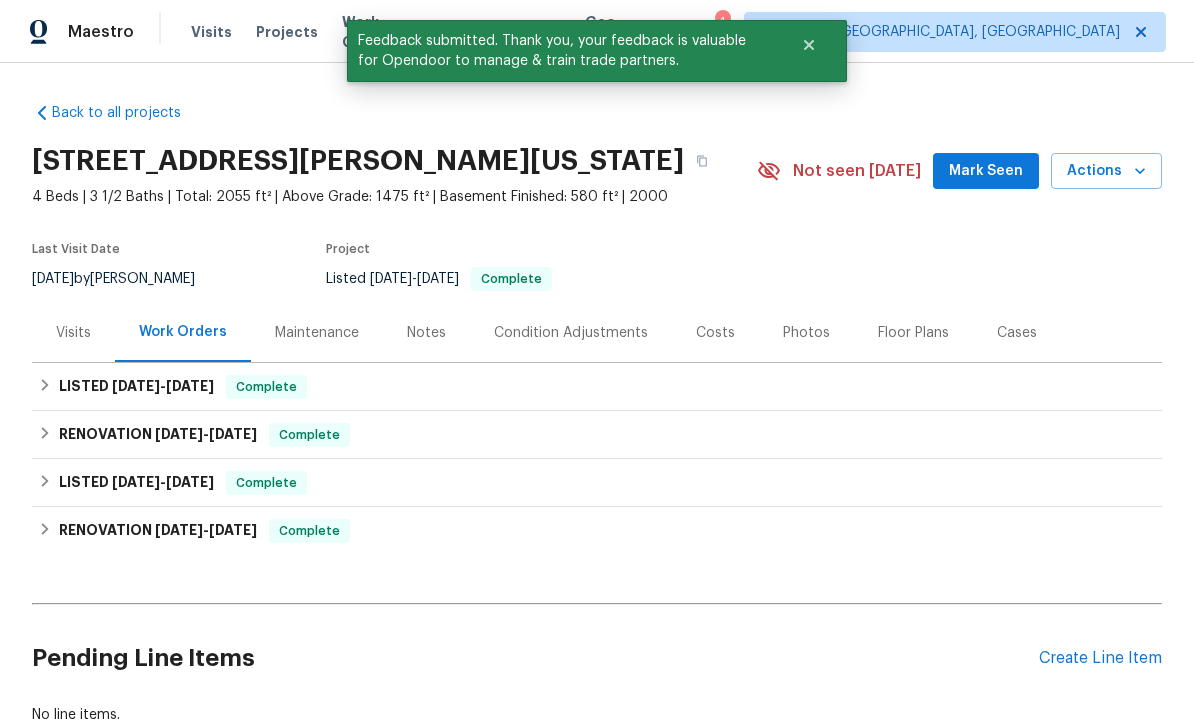 click on "Mark Seen" at bounding box center (986, 171) 